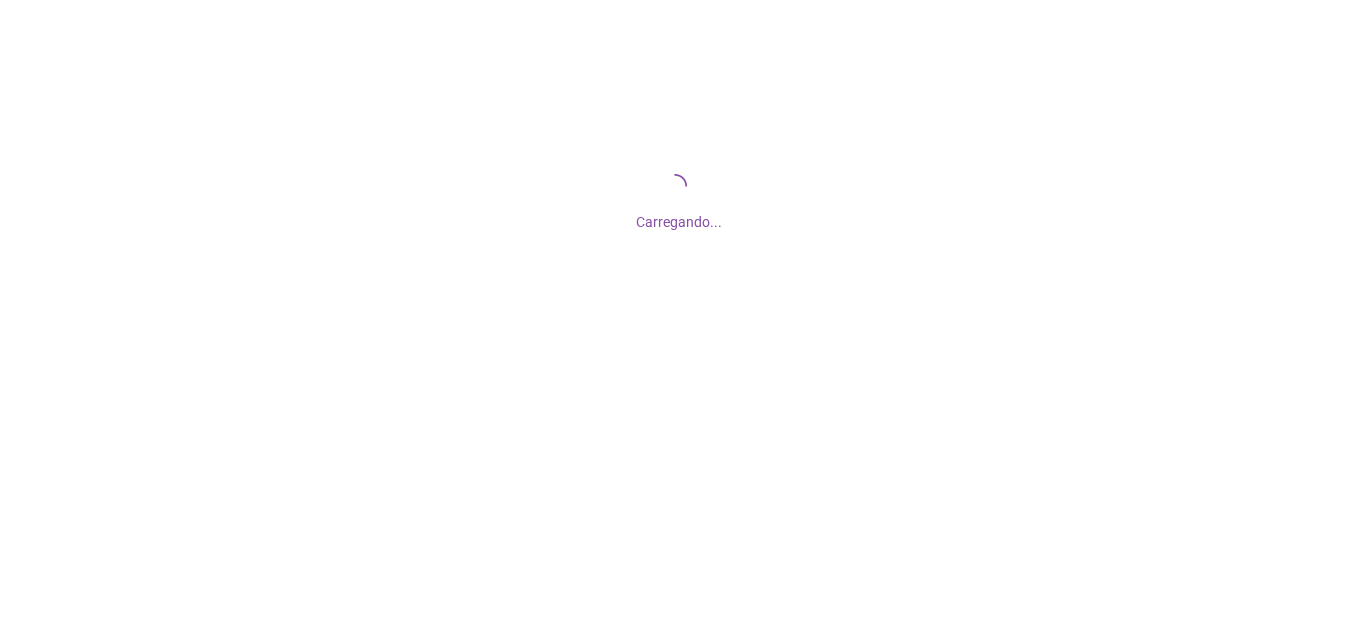 scroll, scrollTop: 0, scrollLeft: 0, axis: both 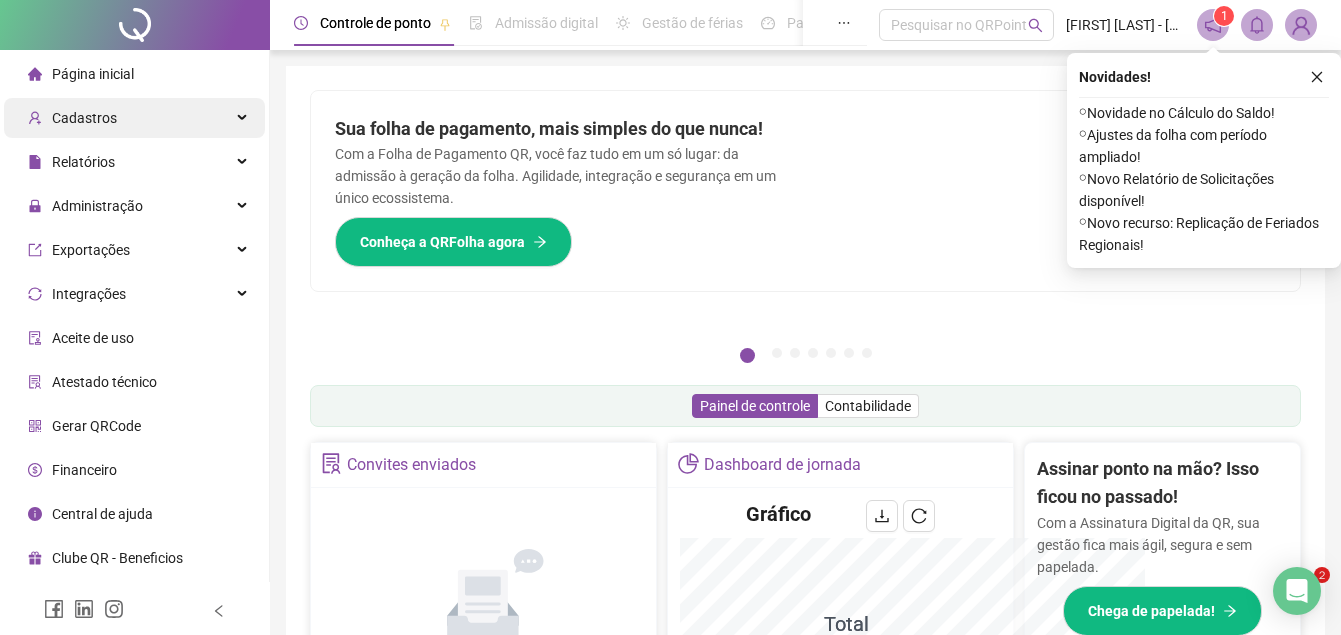 click on "Cadastros" at bounding box center (84, 118) 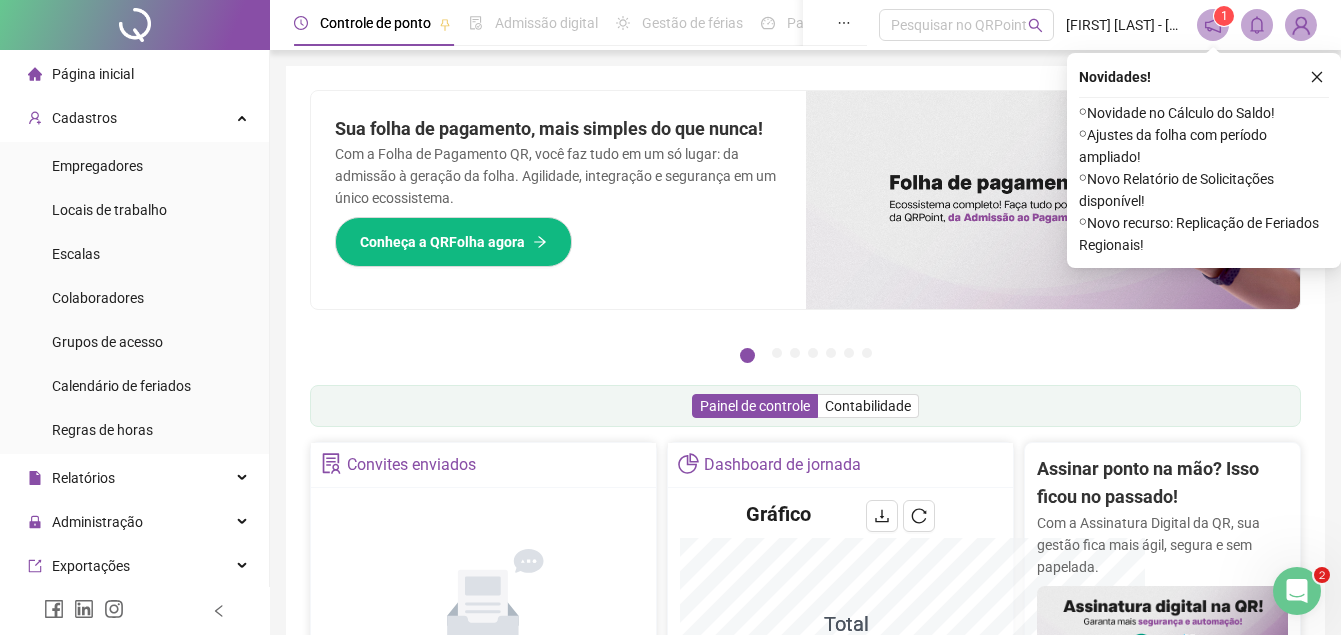 scroll, scrollTop: 0, scrollLeft: 0, axis: both 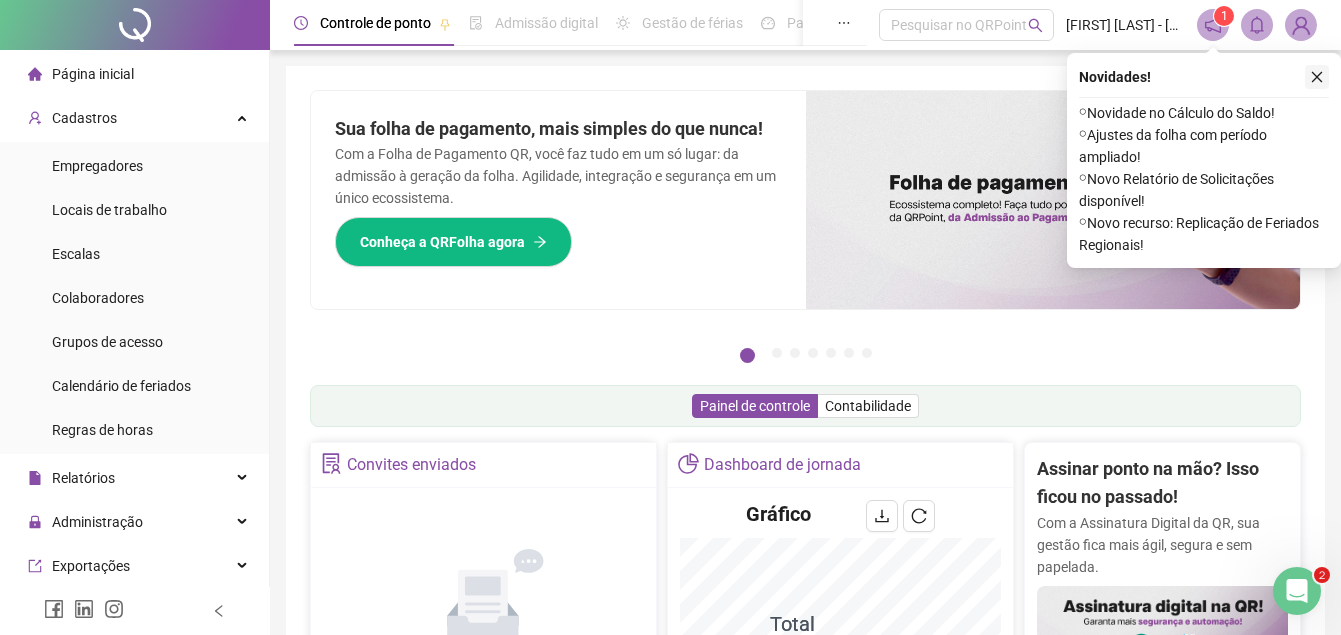 click 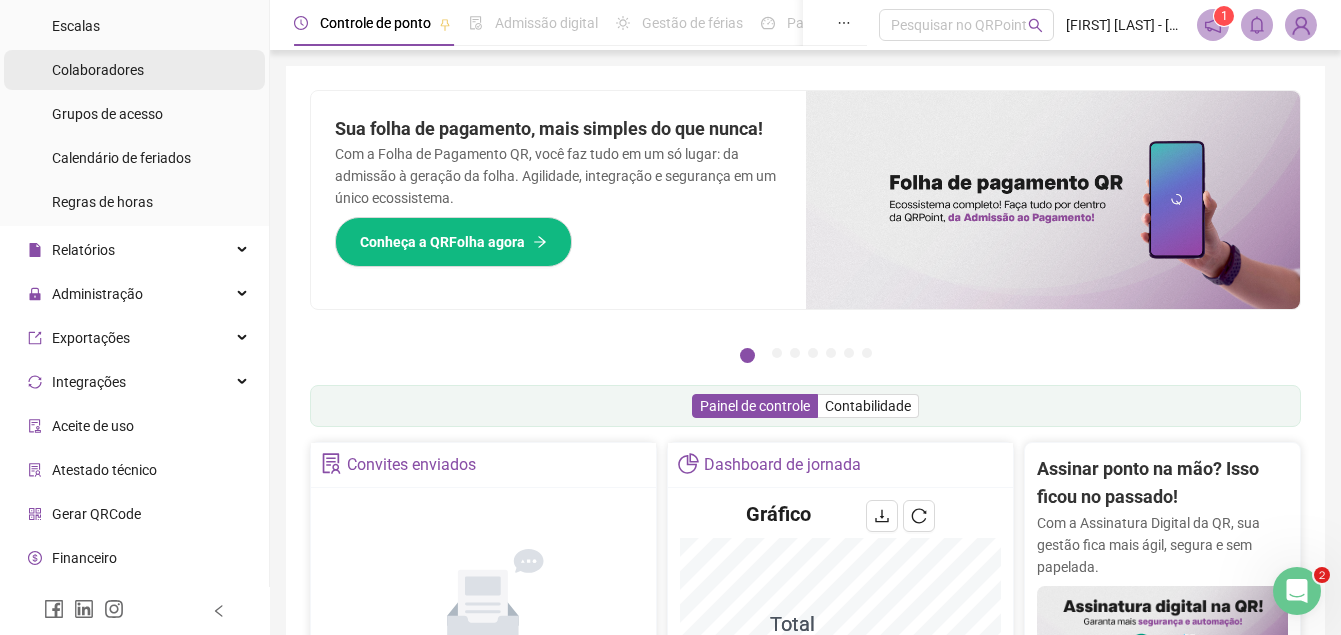 scroll, scrollTop: 263, scrollLeft: 0, axis: vertical 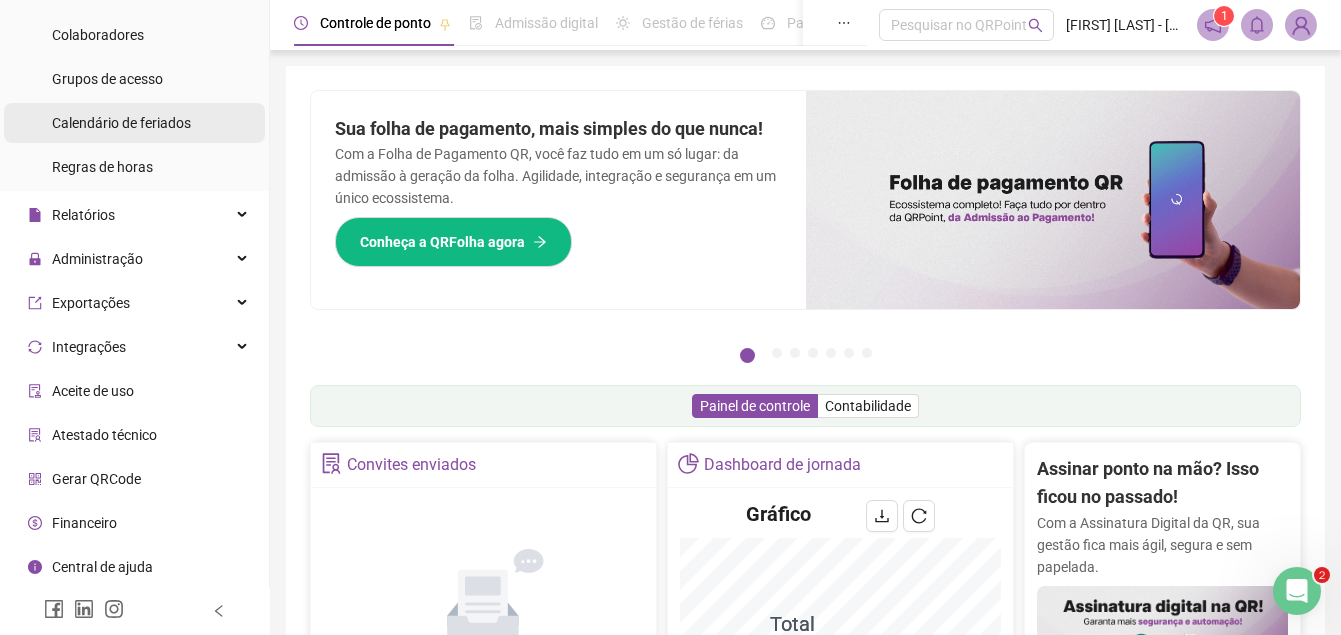 click on "Calendário de feriados" at bounding box center [121, 123] 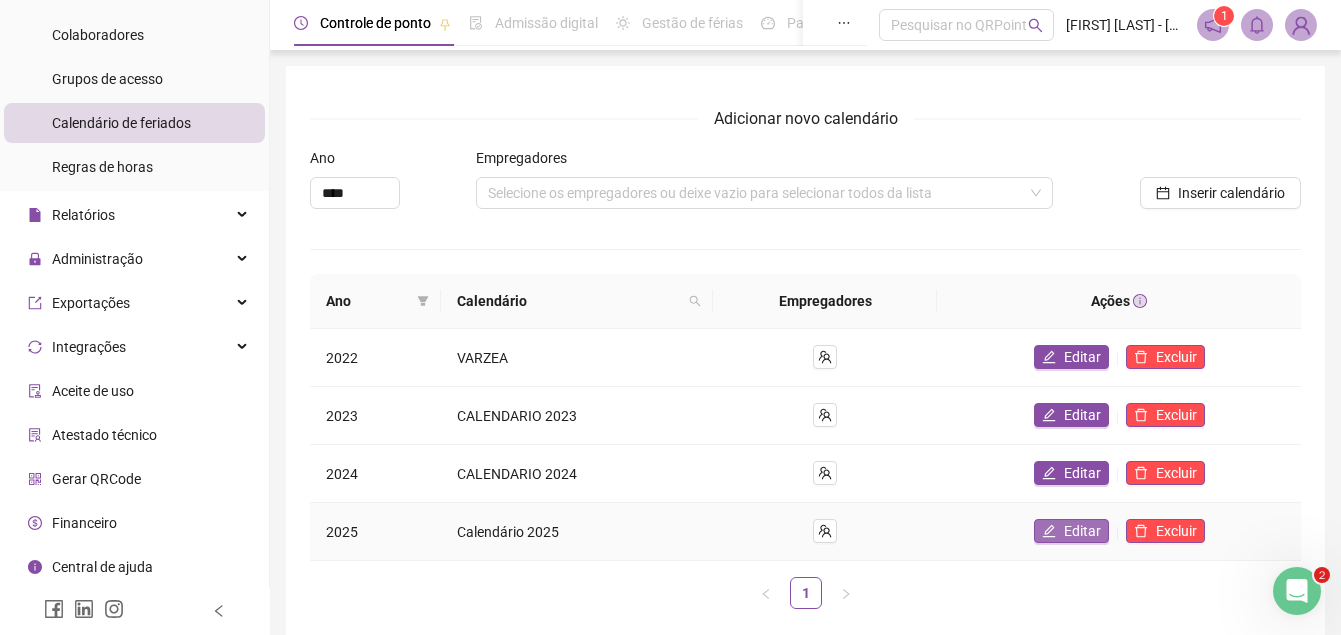 click on "Editar" at bounding box center (1082, 531) 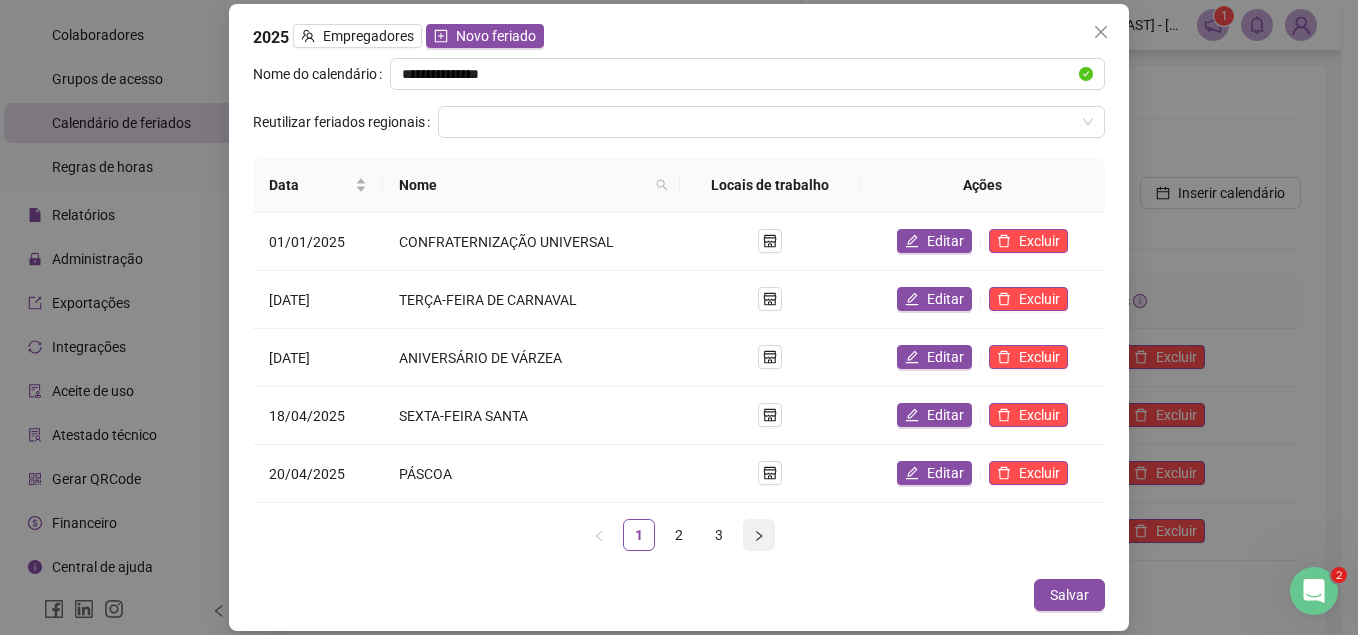 click 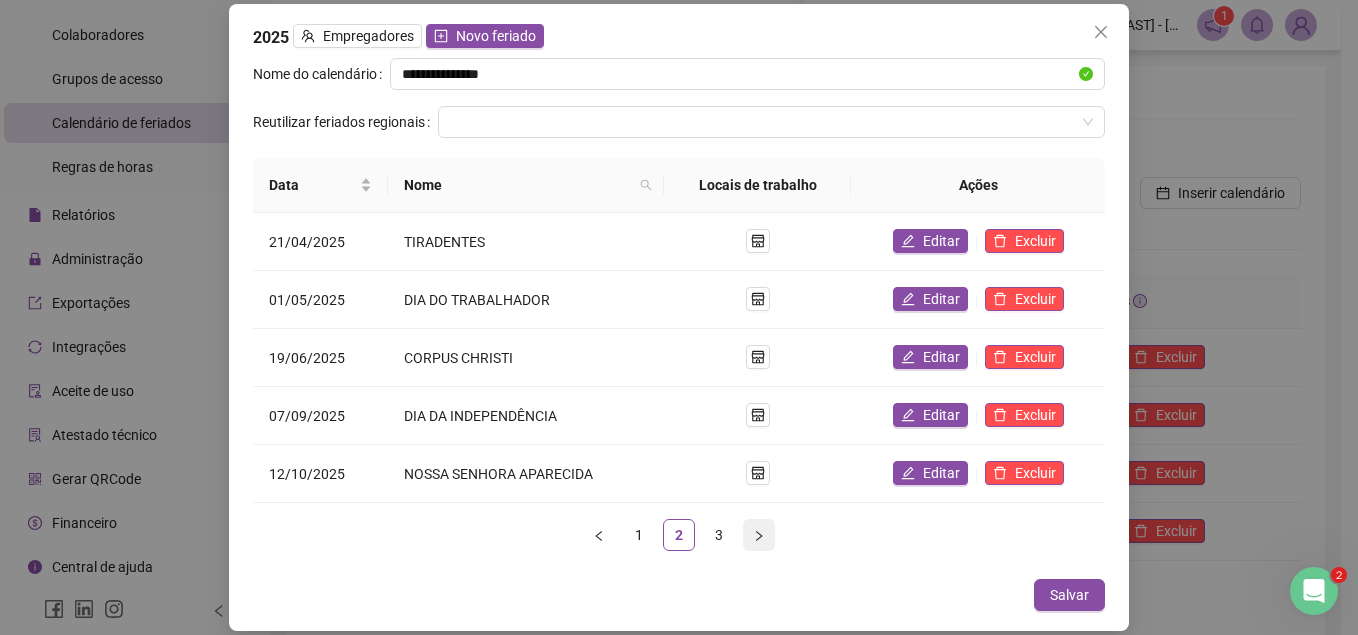 click 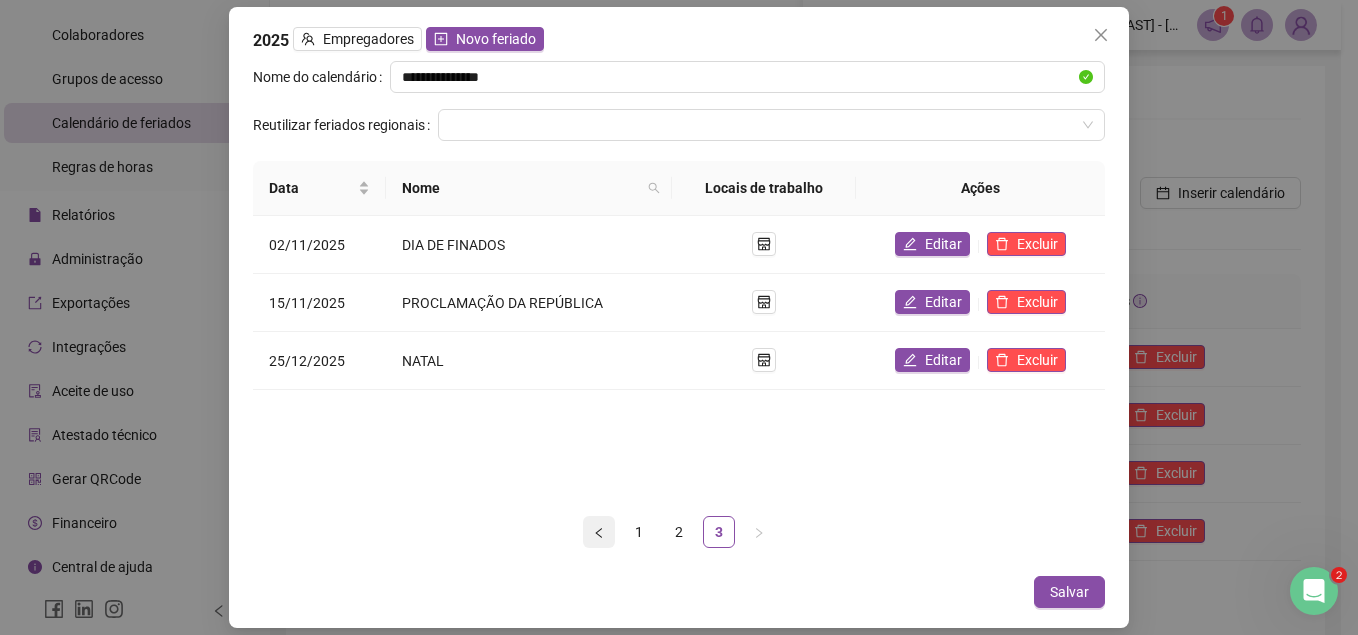 click 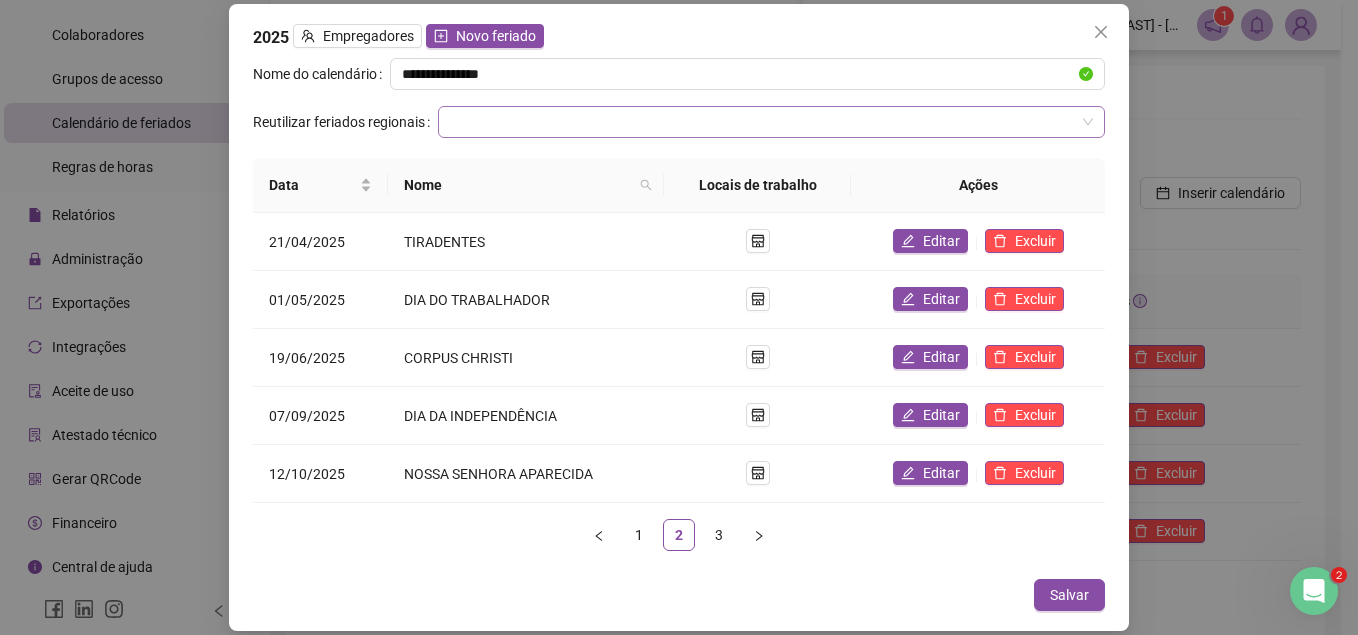 click at bounding box center [765, 122] 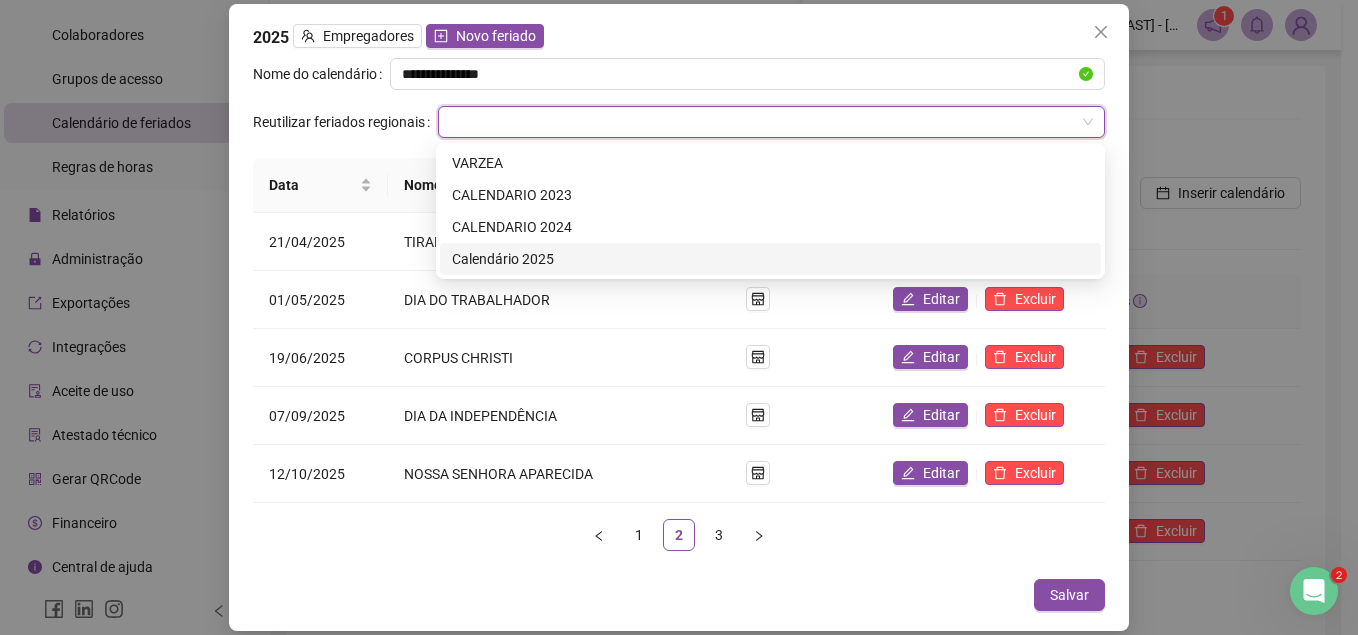 click on "Calendário 2025" at bounding box center (770, 259) 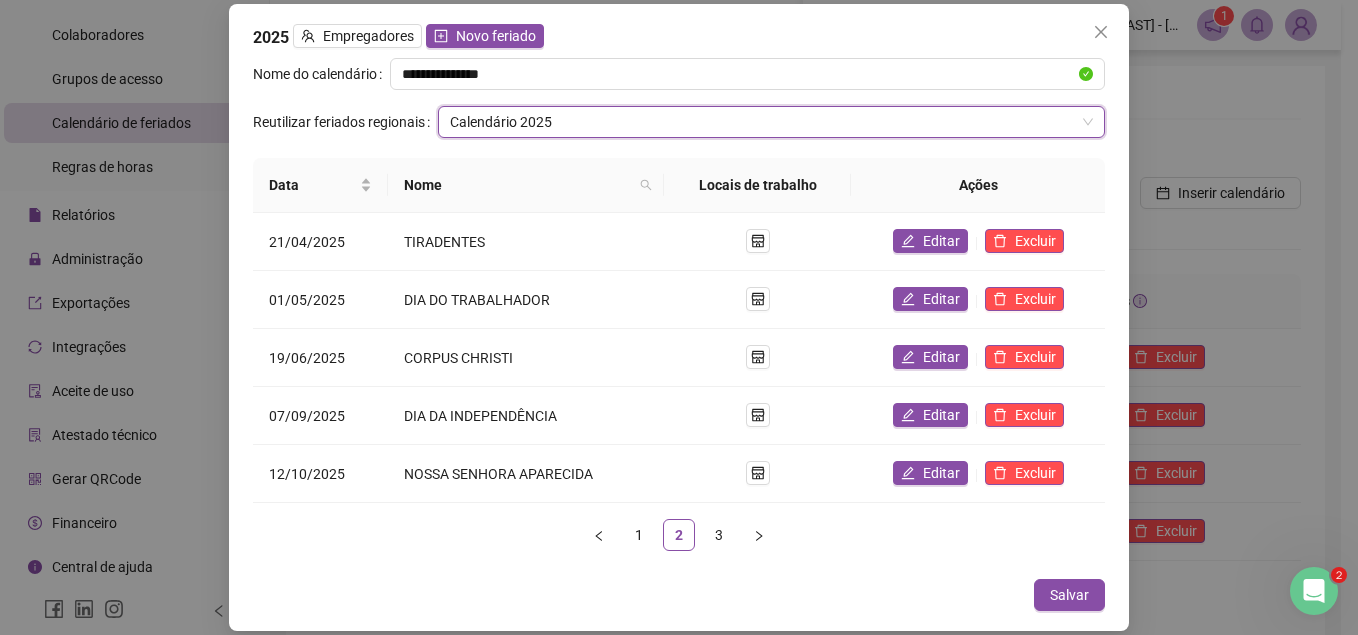 click on "Calendário 2025" at bounding box center (771, 122) 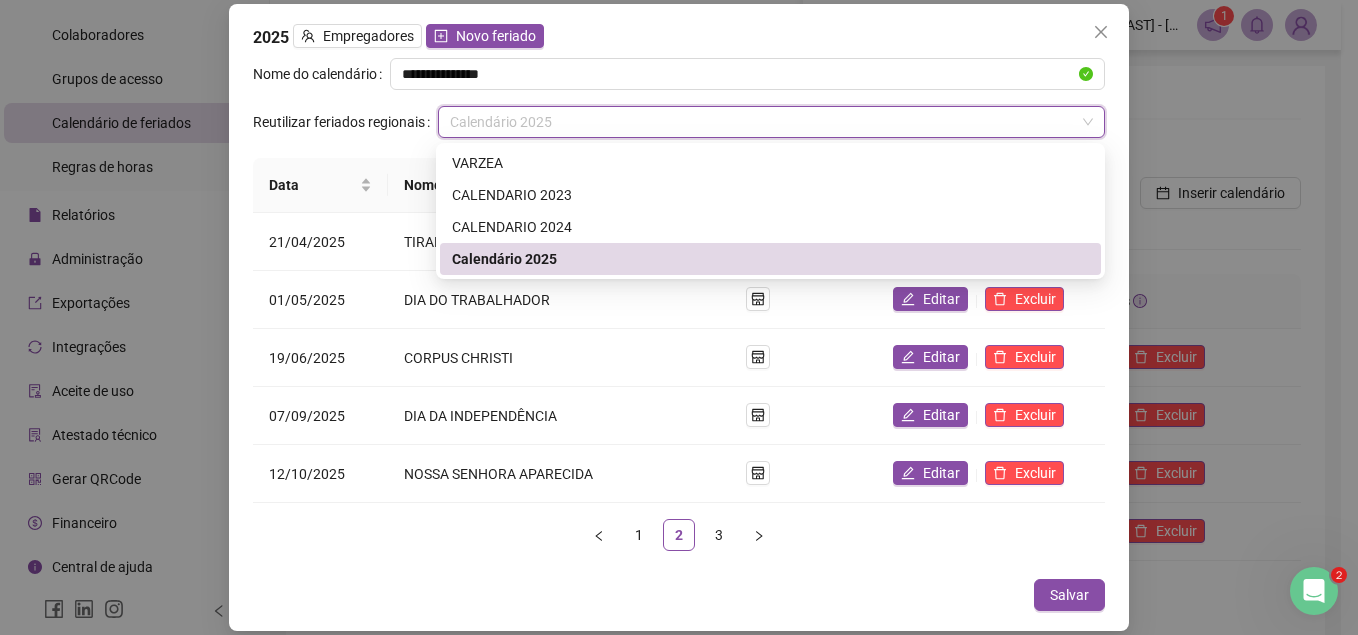 click on "2025   Empregadores   Novo feriado" at bounding box center (679, 37) 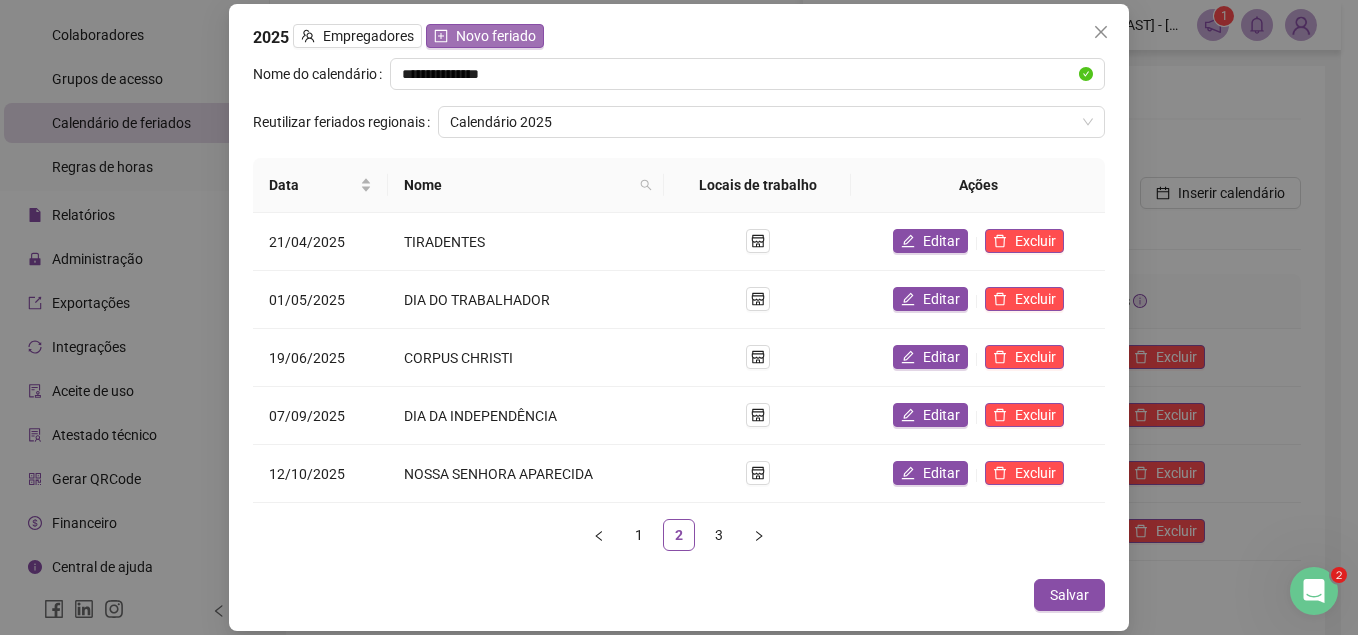 click on "Novo feriado" at bounding box center (496, 36) 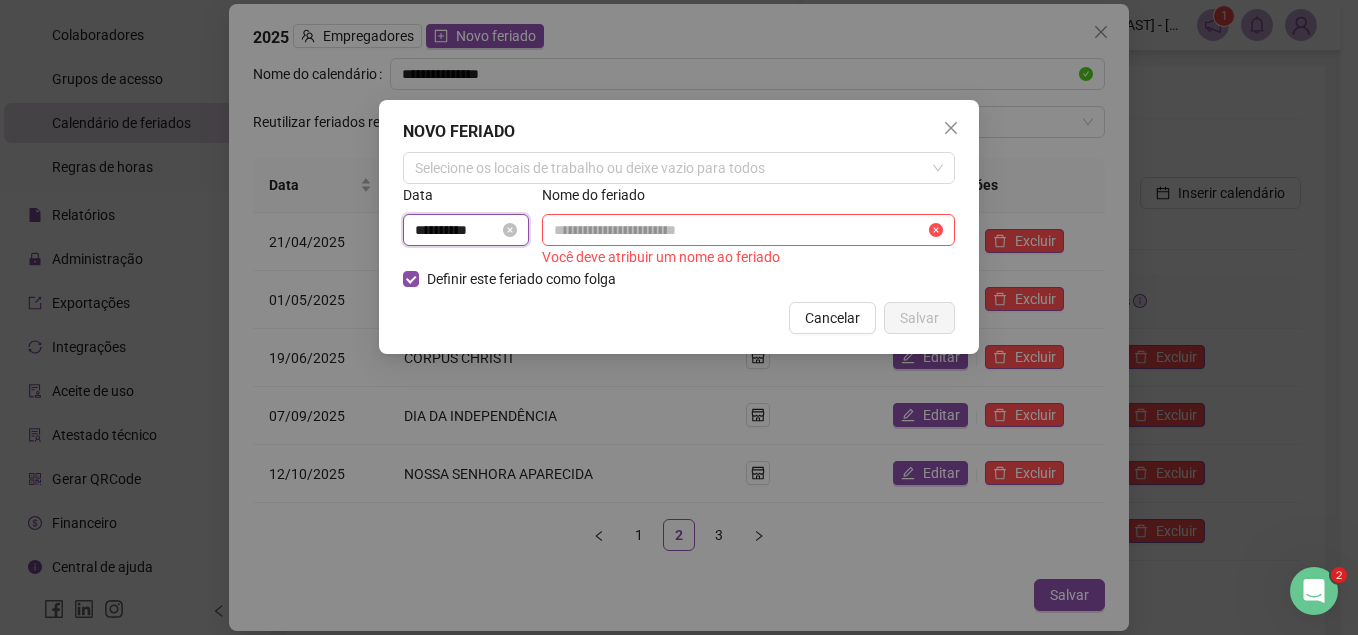click on "**********" at bounding box center (457, 230) 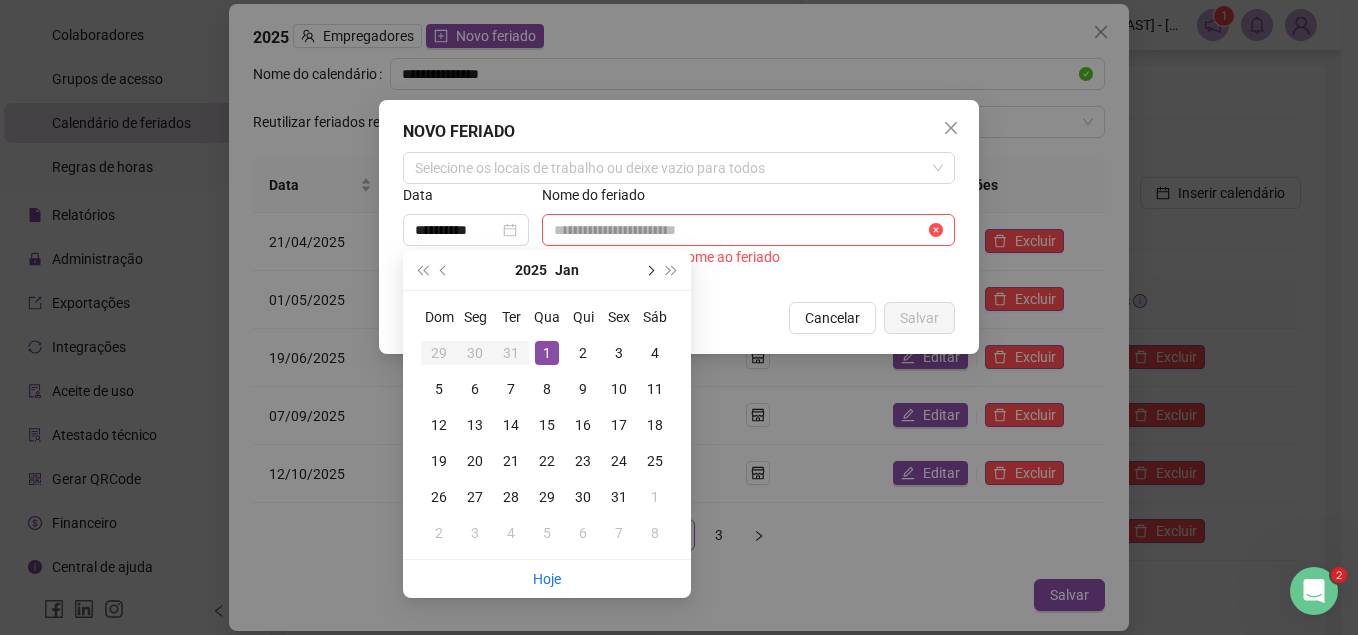 click at bounding box center [649, 270] 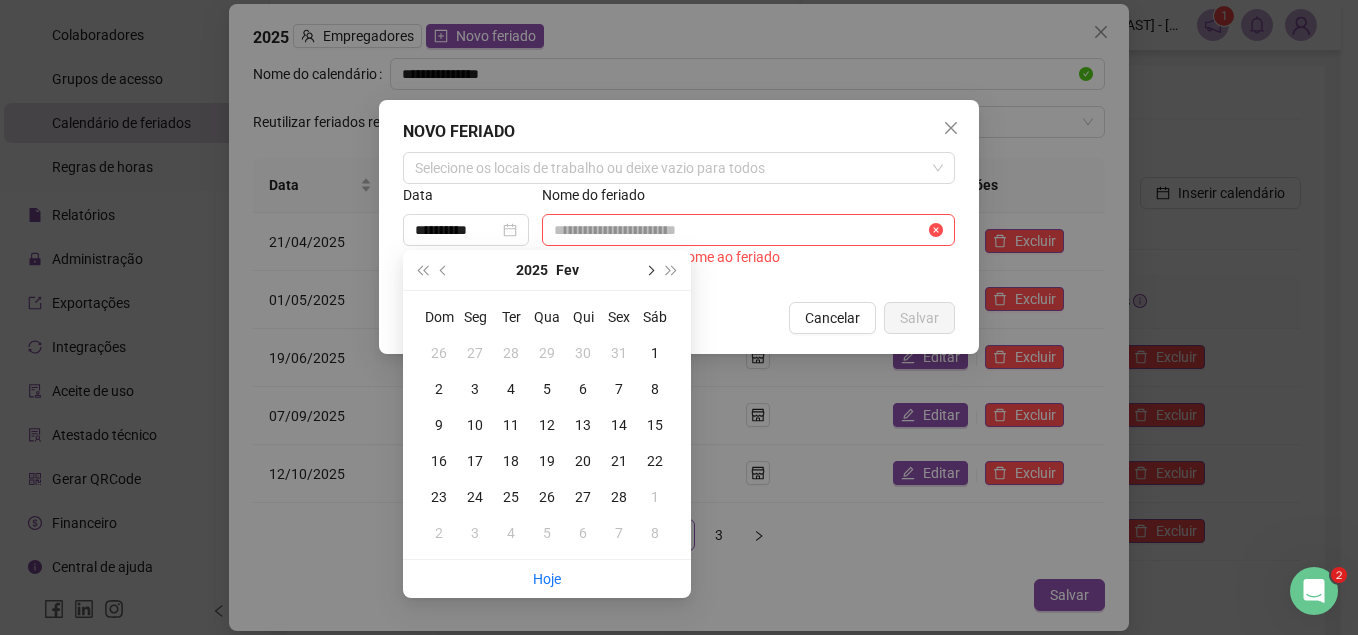 click at bounding box center [649, 270] 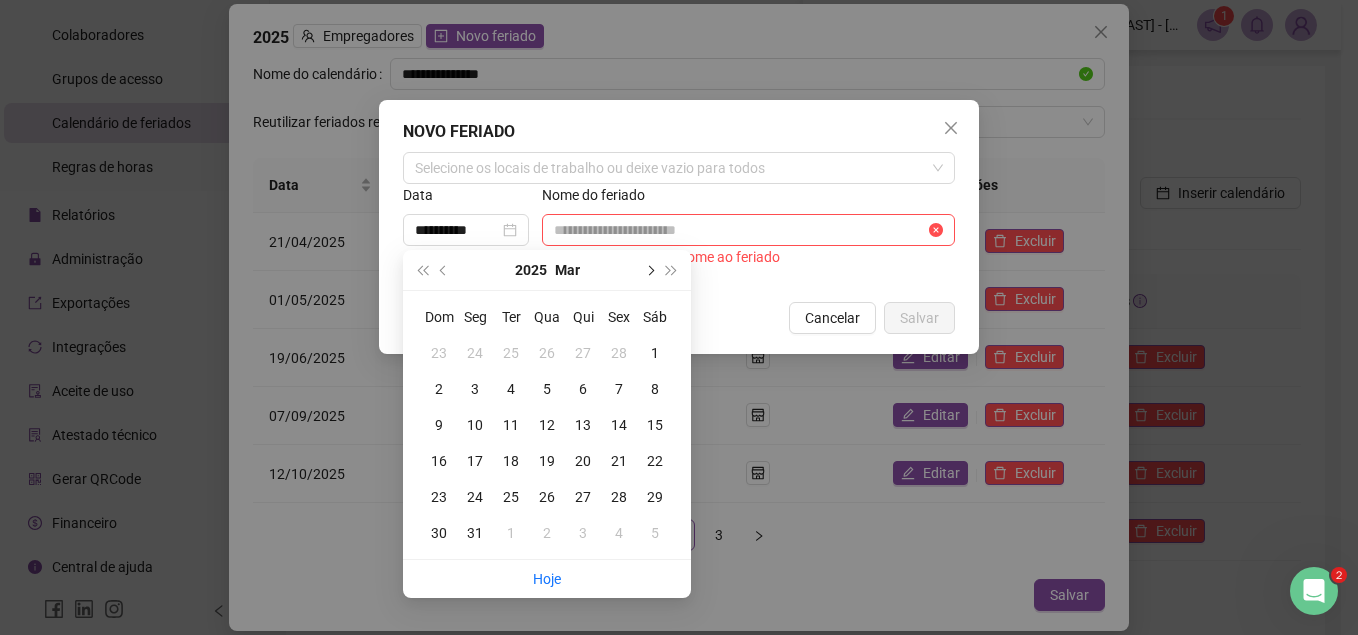 click at bounding box center (649, 270) 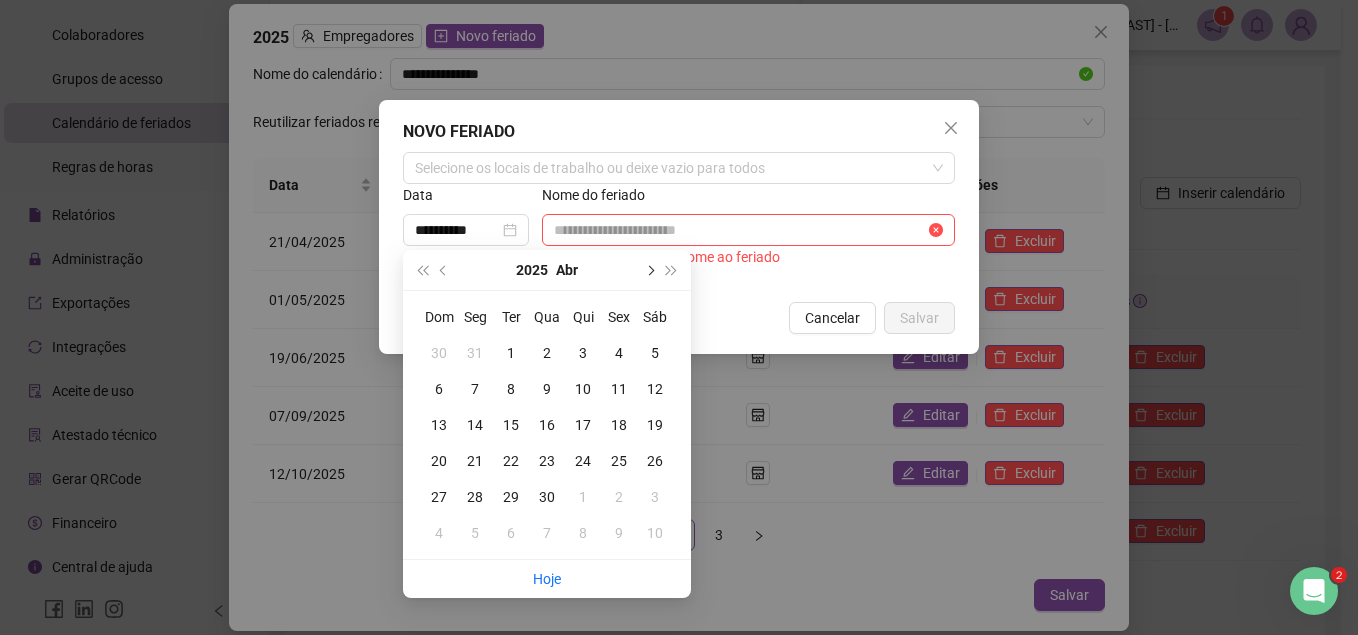 click at bounding box center (649, 270) 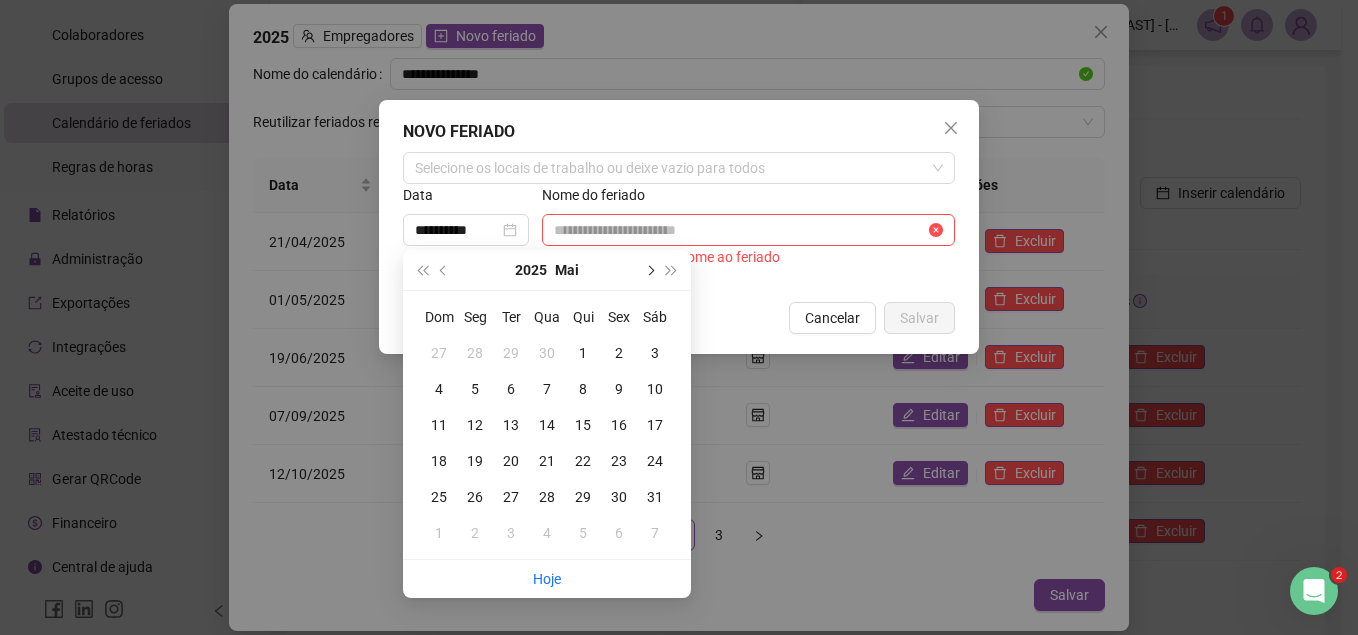 click at bounding box center [649, 270] 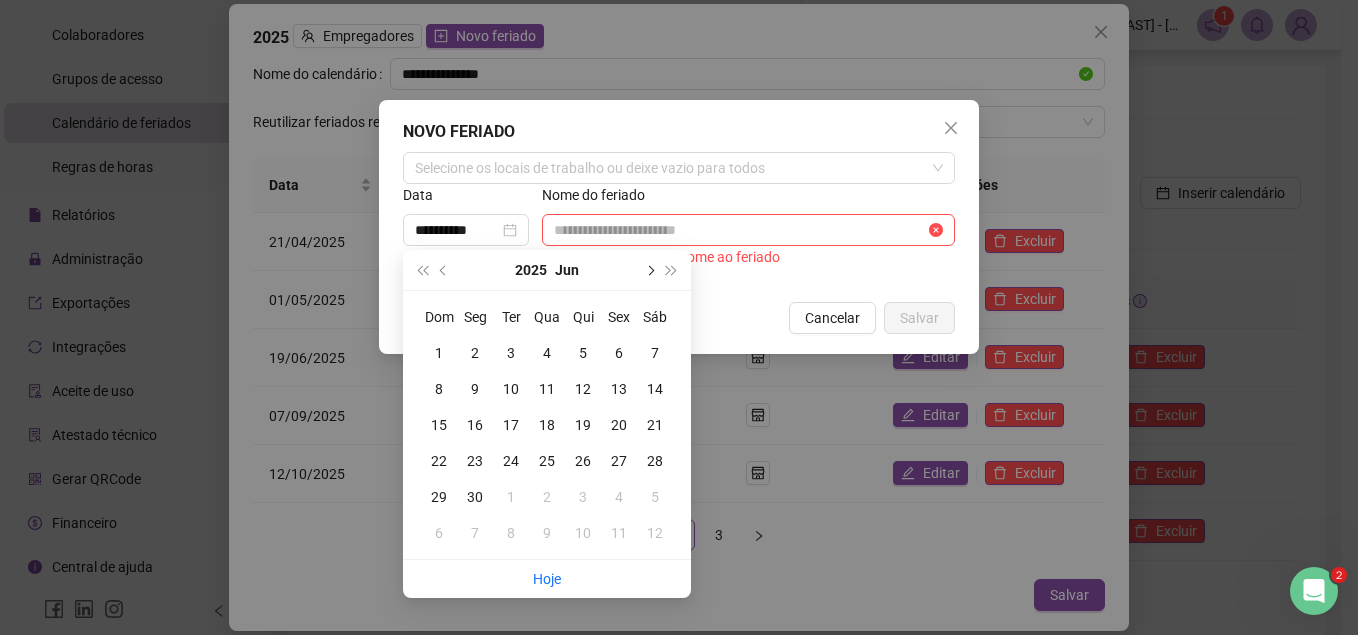 click at bounding box center [649, 270] 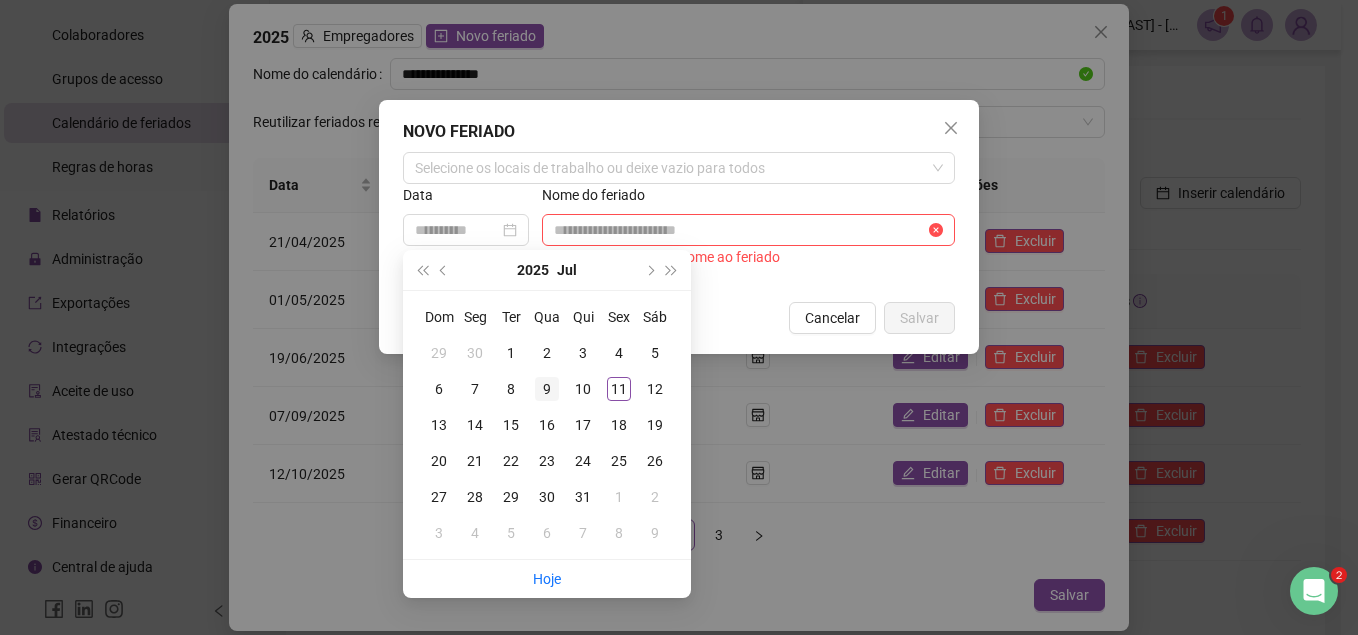 type on "**********" 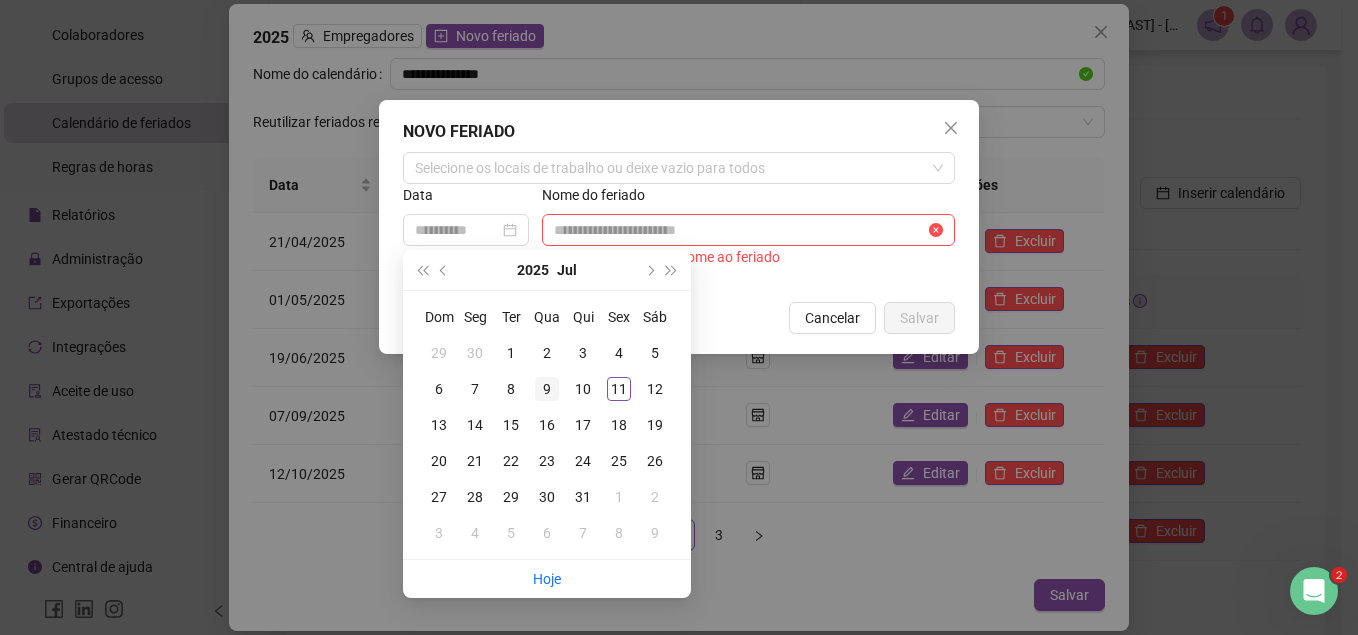 click on "9" at bounding box center (547, 389) 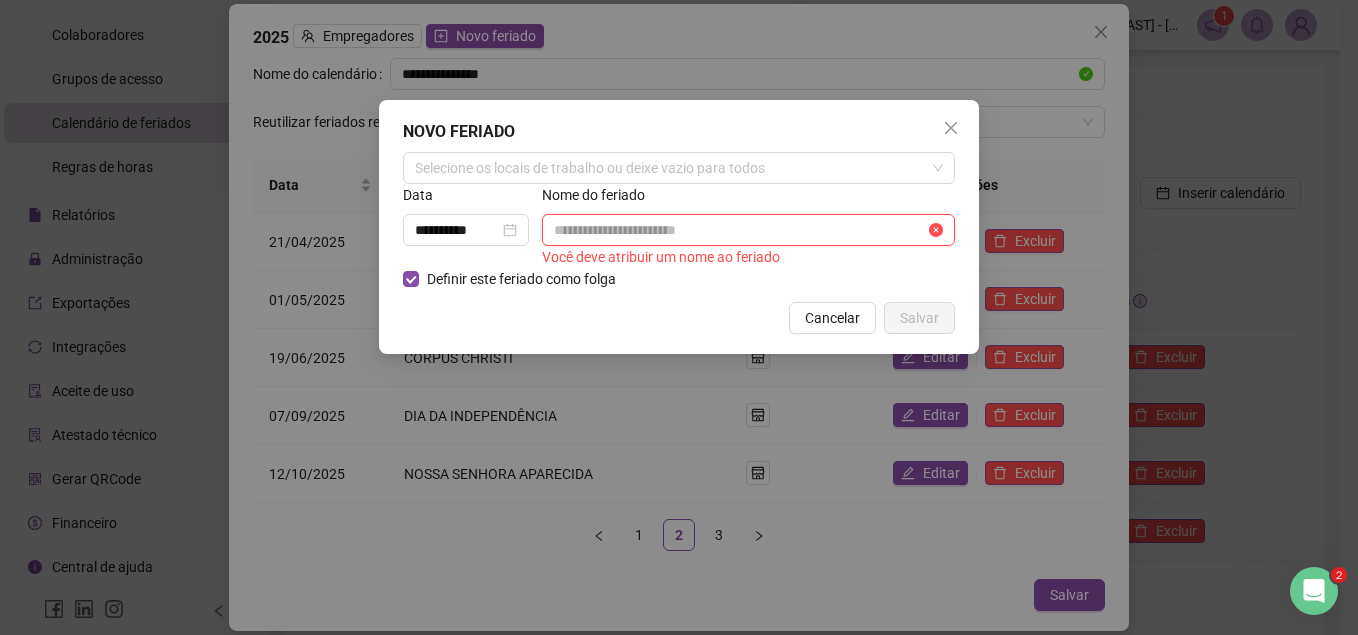 click at bounding box center (739, 230) 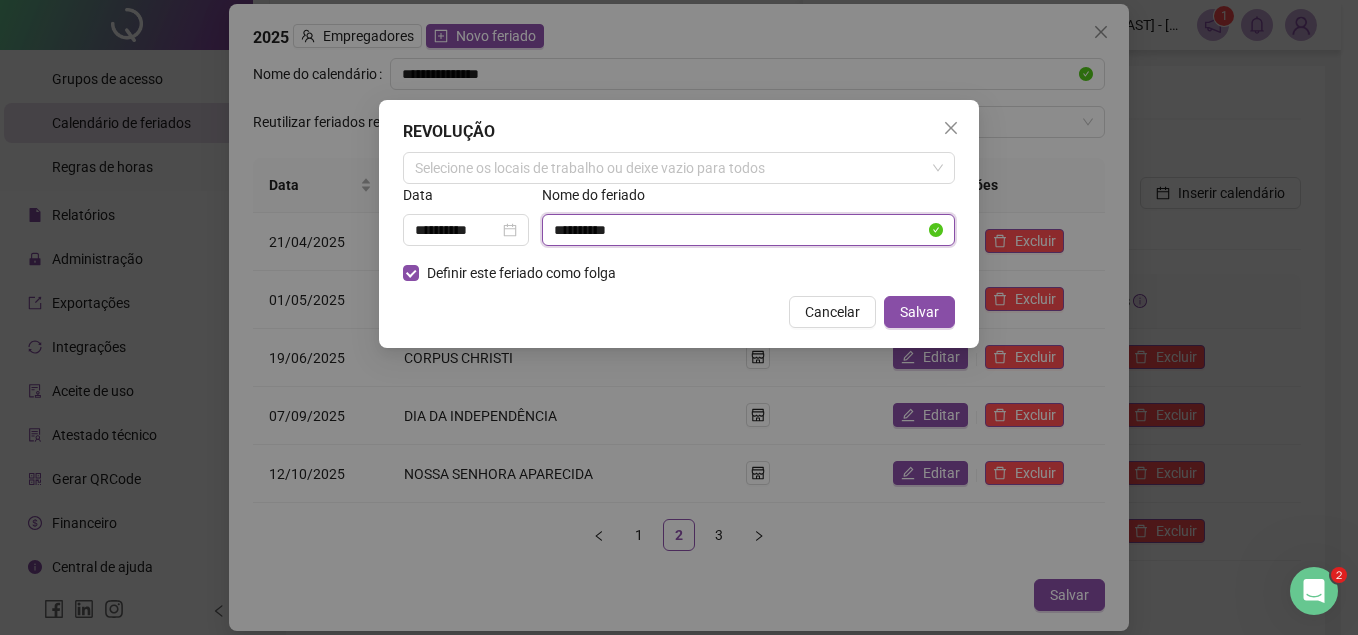 paste on "**********" 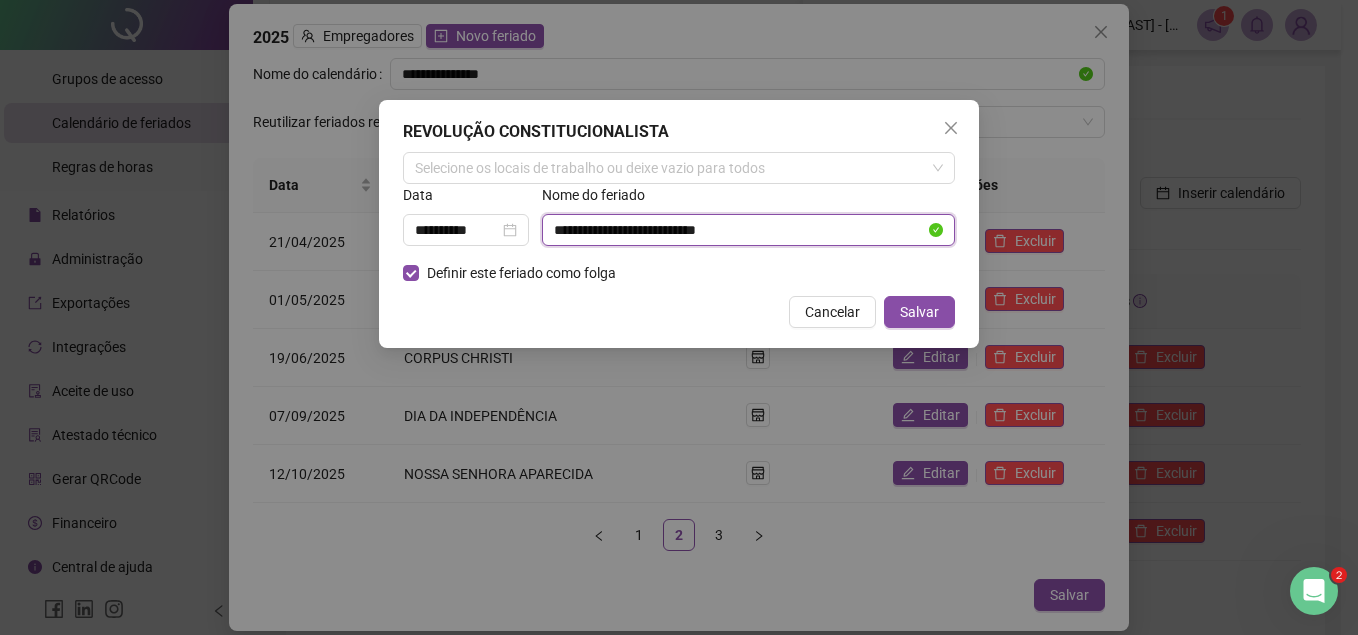 click on "**********" at bounding box center (739, 230) 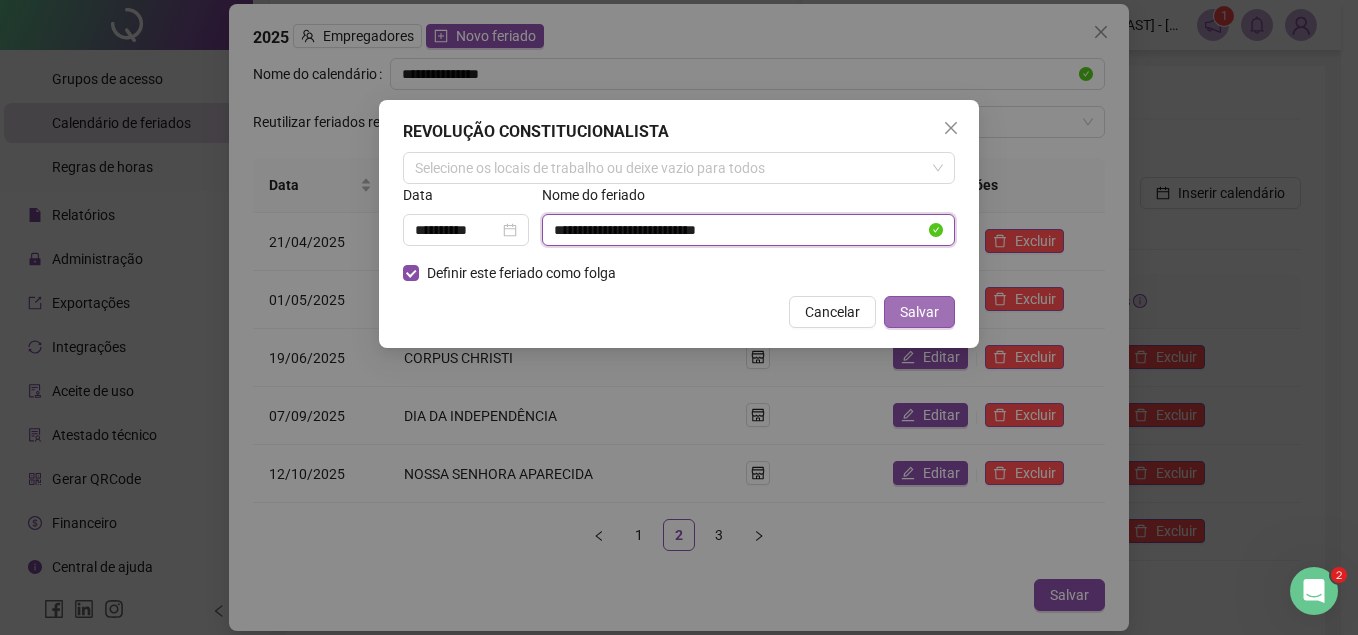 type on "**********" 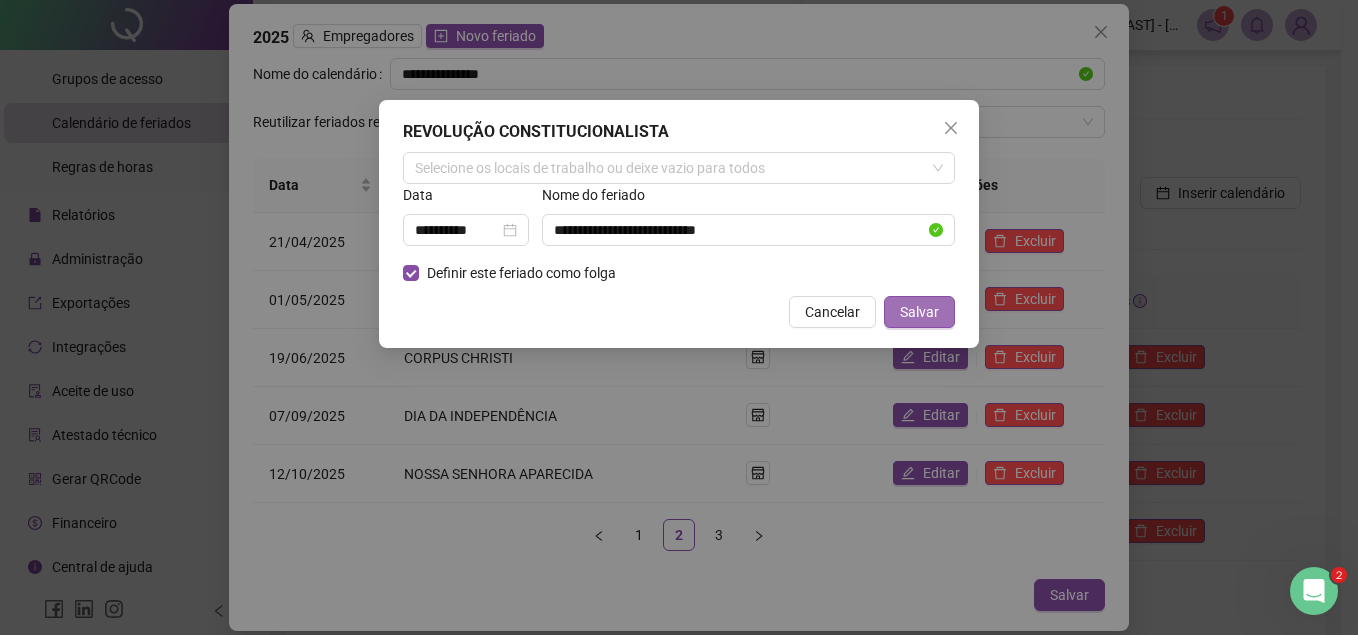 click on "Salvar" at bounding box center (919, 312) 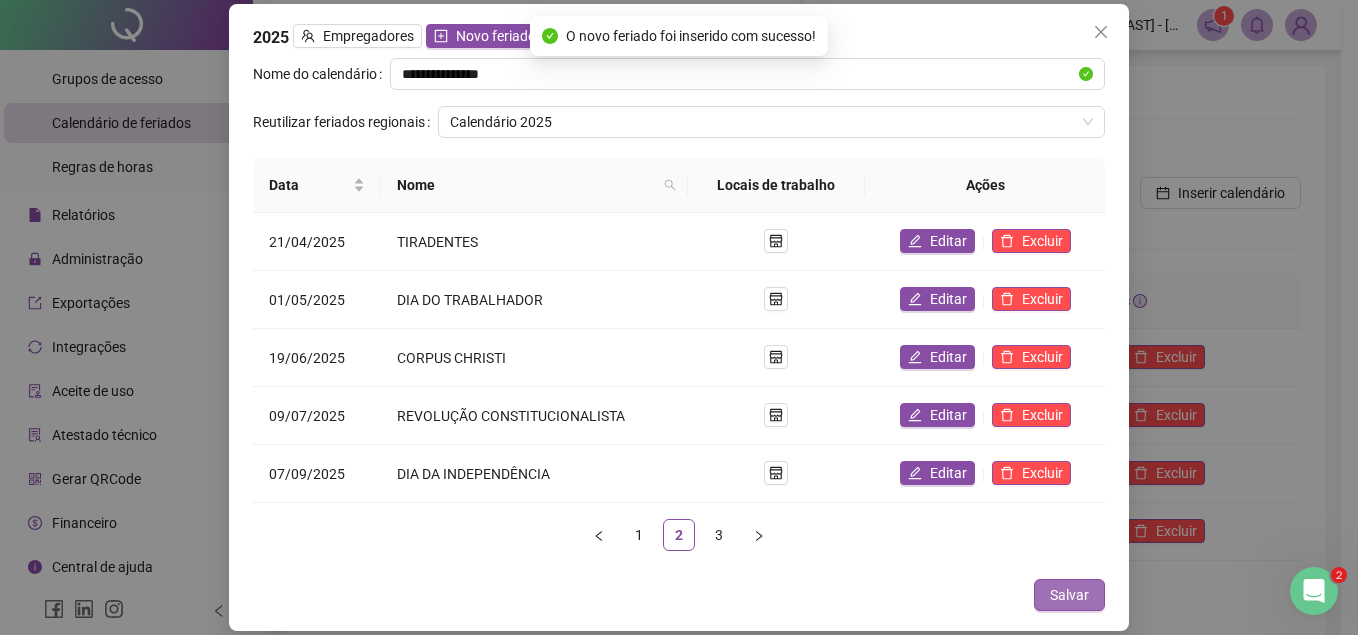 click on "Salvar" at bounding box center [1069, 595] 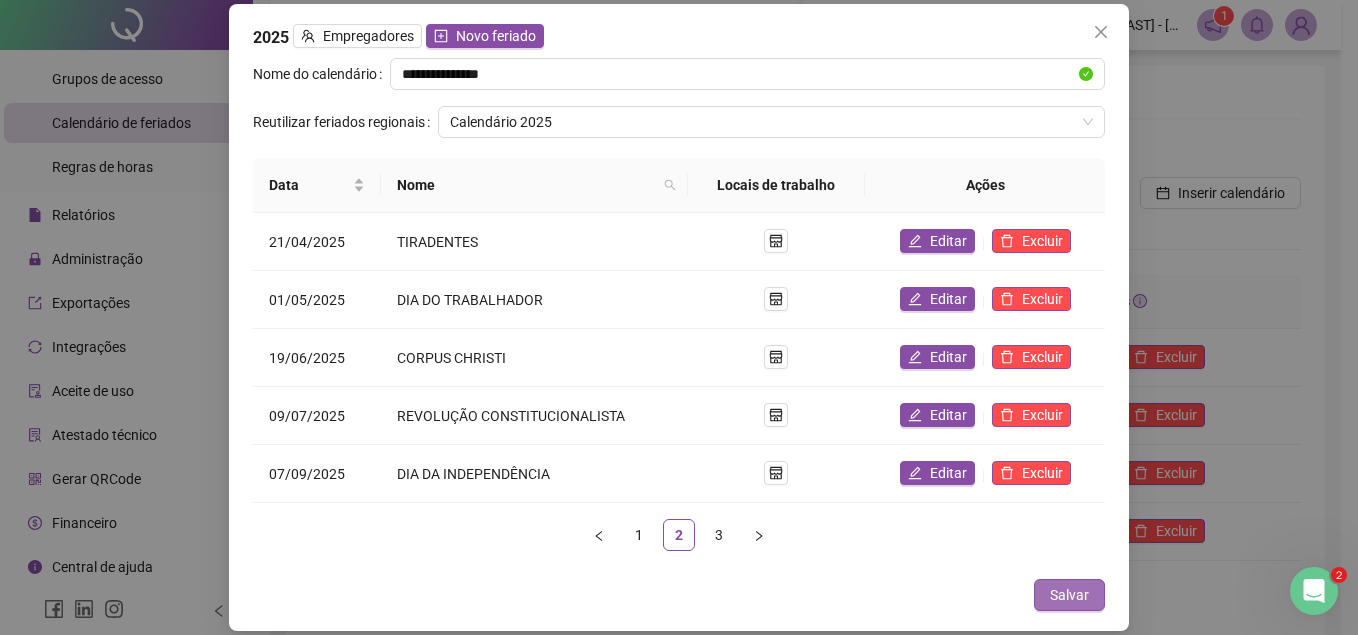 click on "Salvar" at bounding box center [1069, 595] 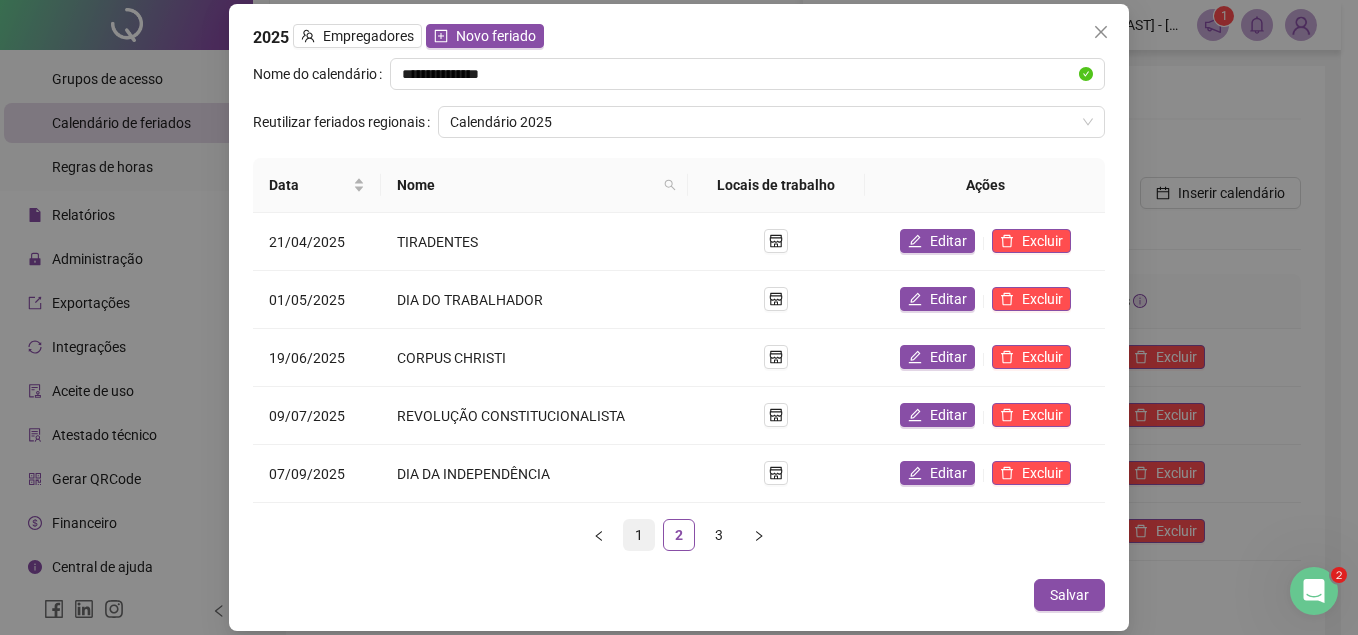 click on "1" at bounding box center [639, 535] 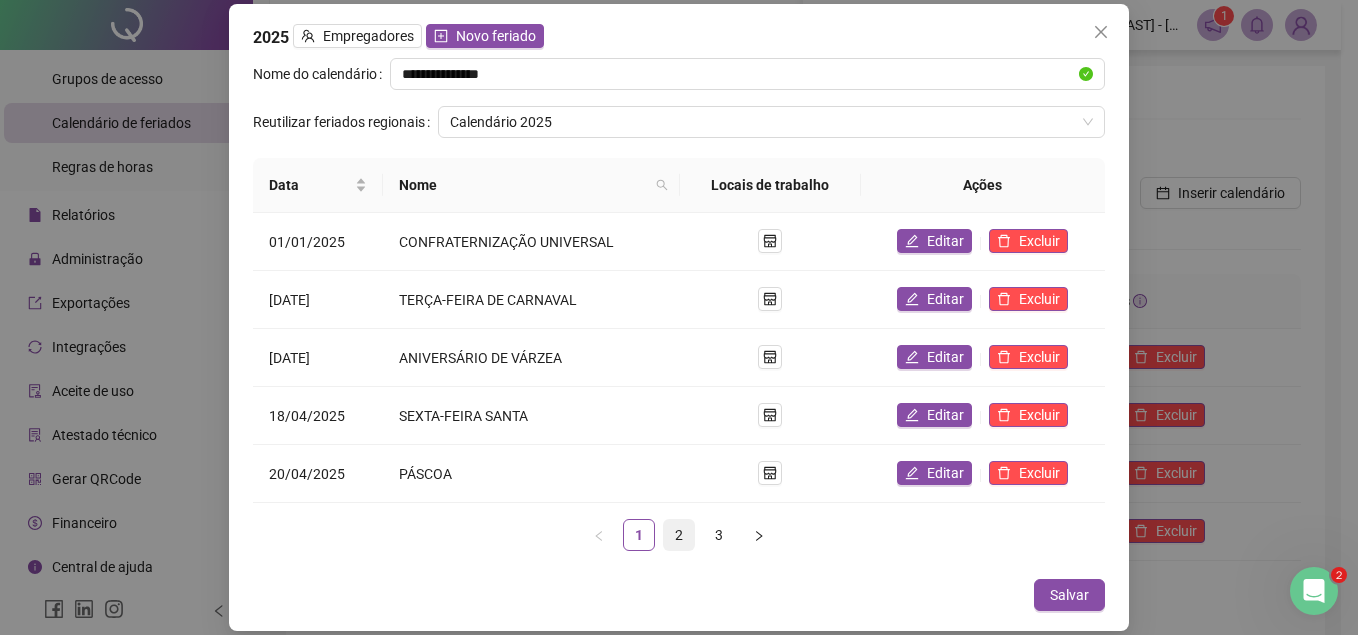 click on "2" at bounding box center (679, 535) 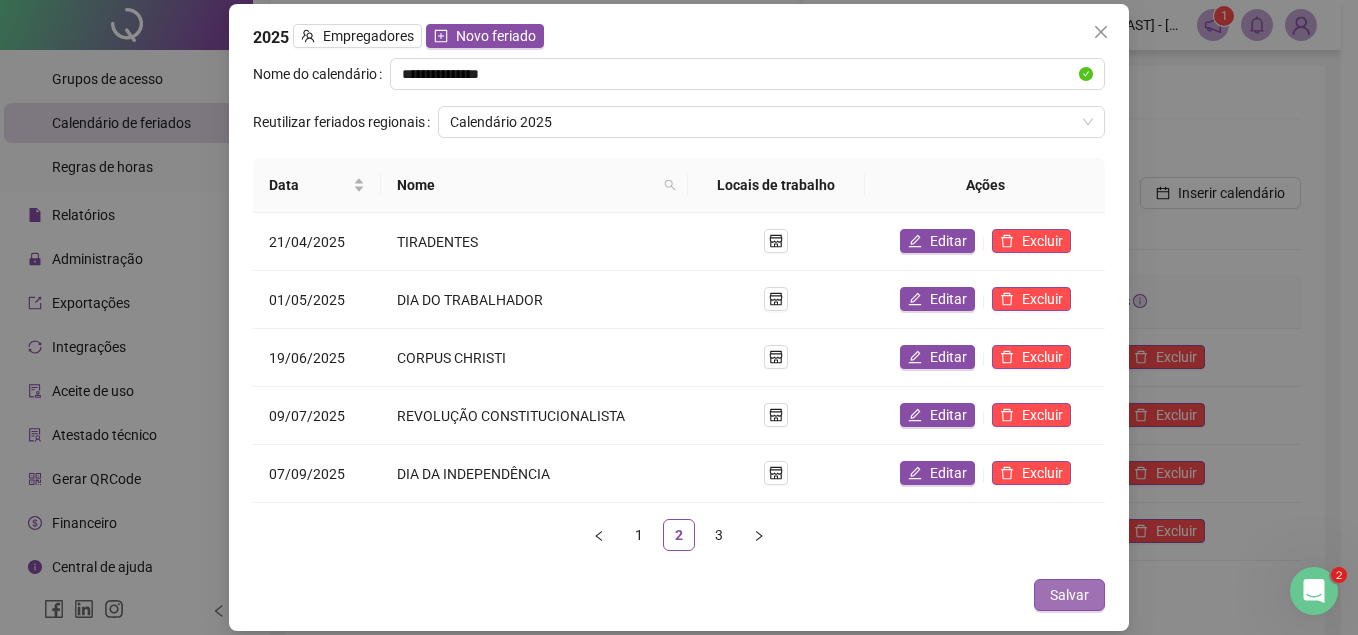 click on "Salvar" at bounding box center (1069, 595) 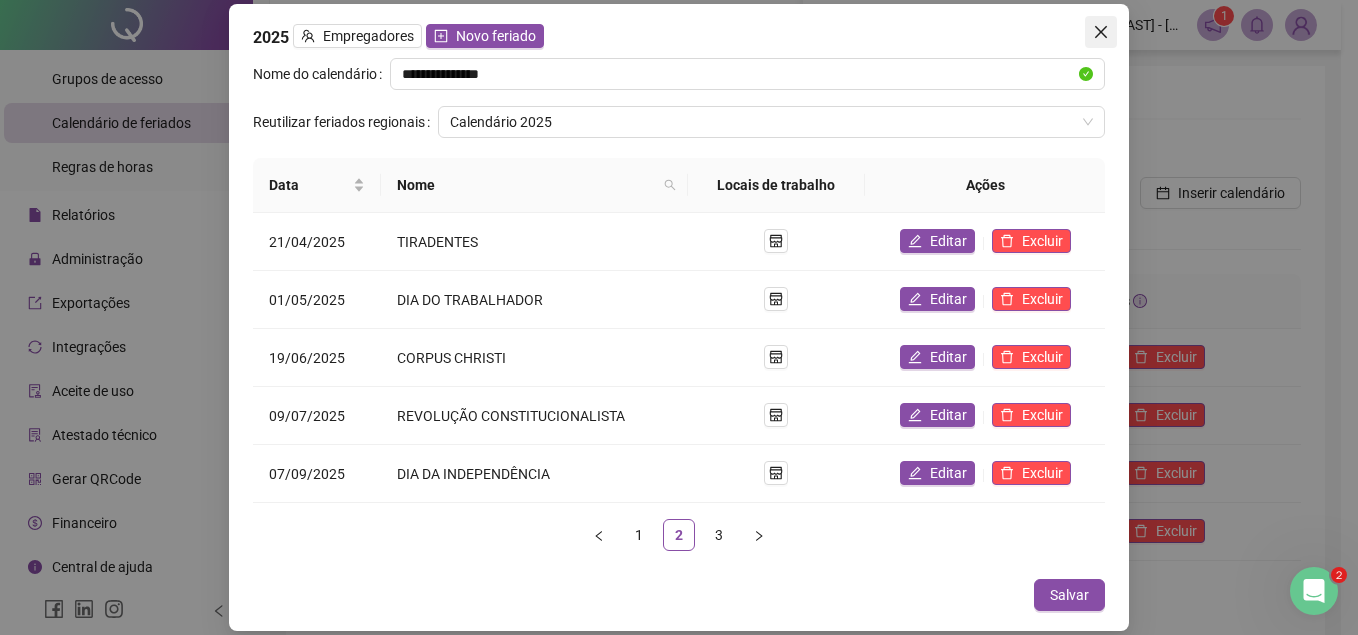 click at bounding box center (1101, 32) 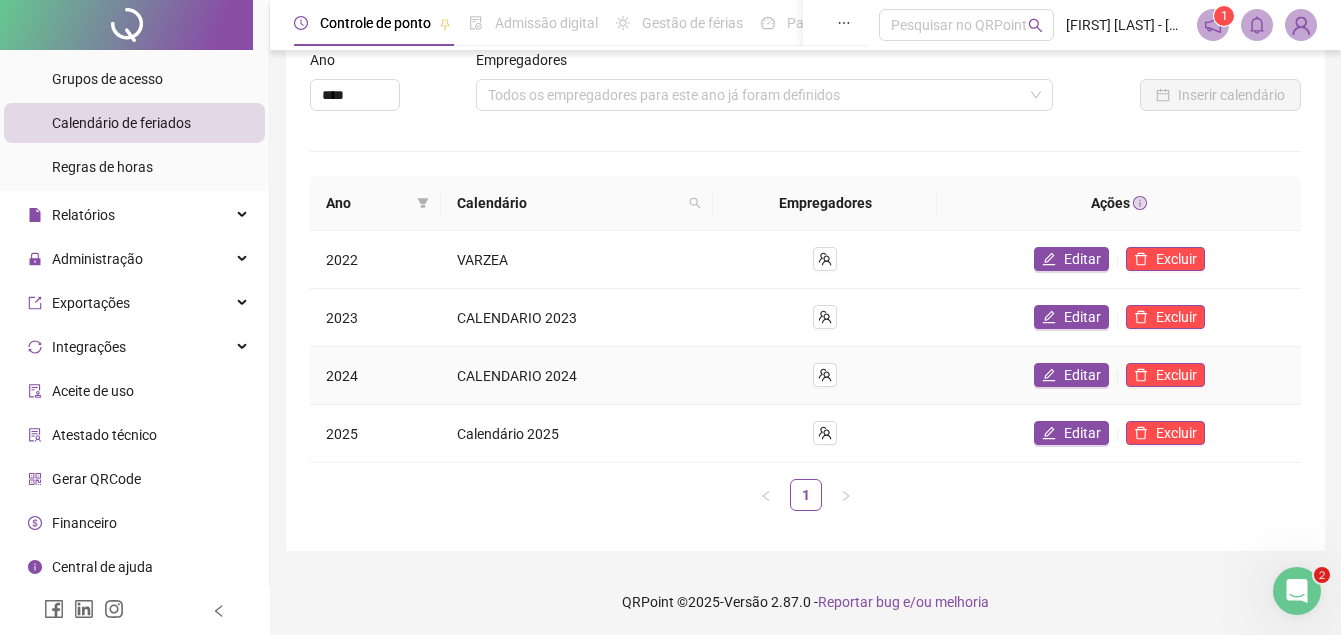scroll, scrollTop: 0, scrollLeft: 0, axis: both 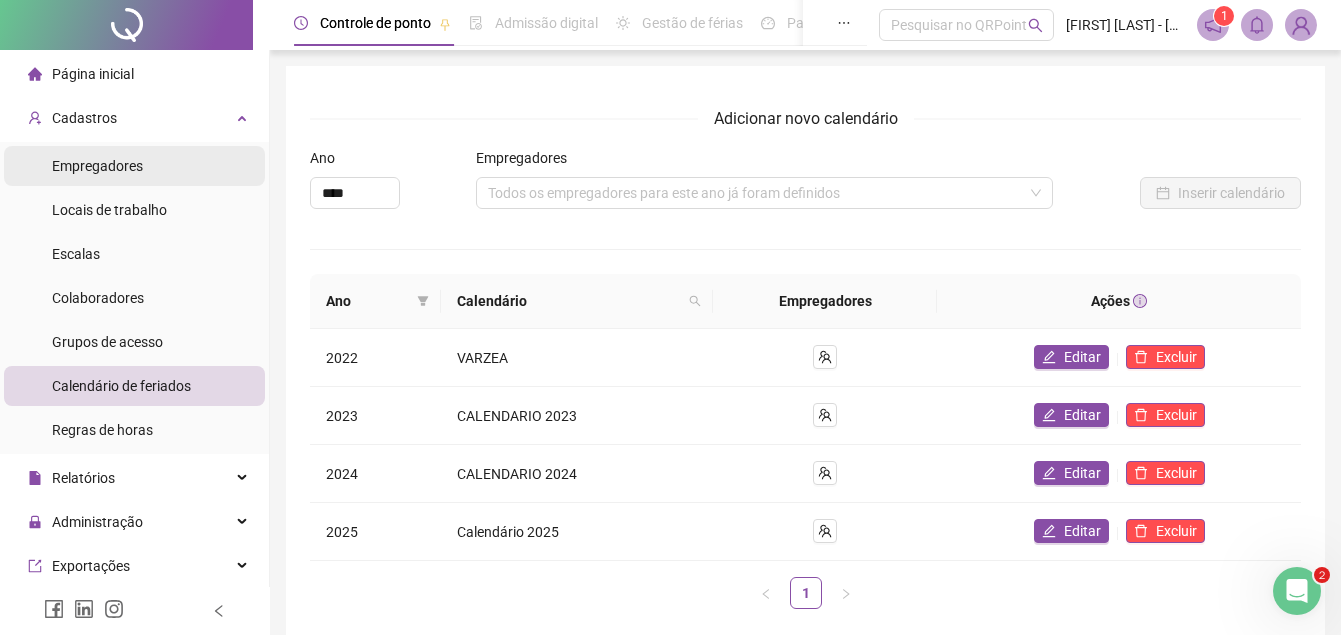 click on "Empregadores" at bounding box center [97, 166] 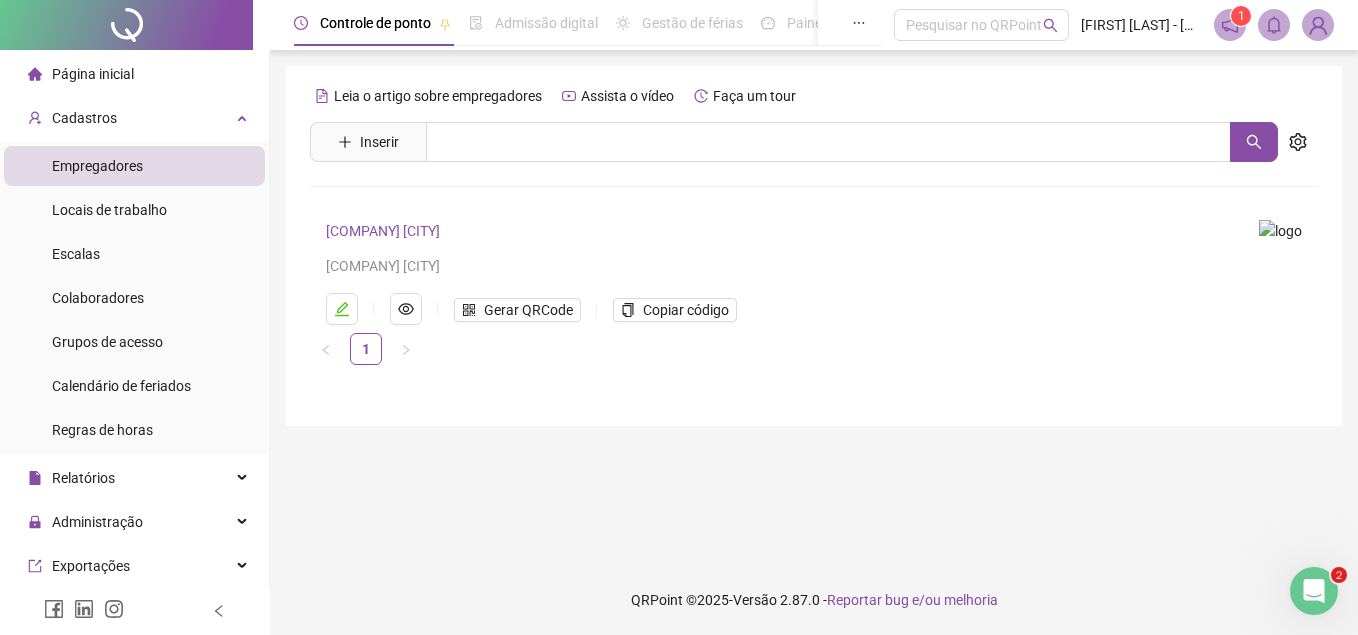 scroll, scrollTop: 114, scrollLeft: 0, axis: vertical 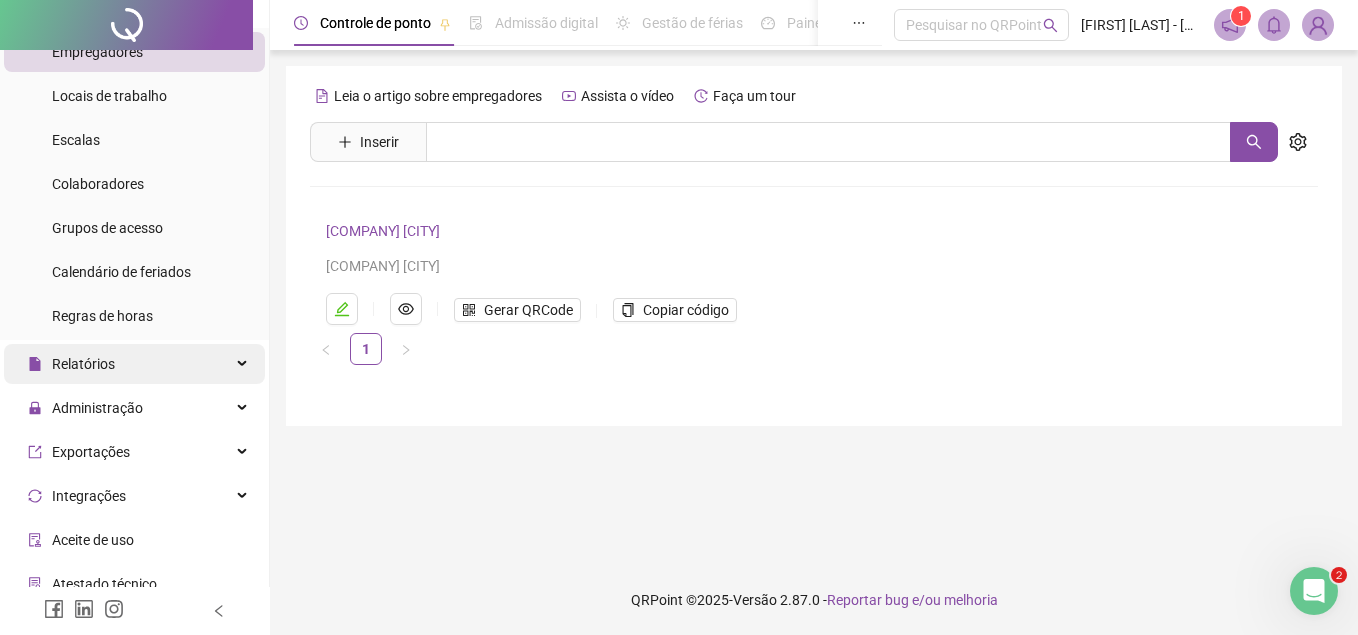click on "Relatórios" at bounding box center [83, 364] 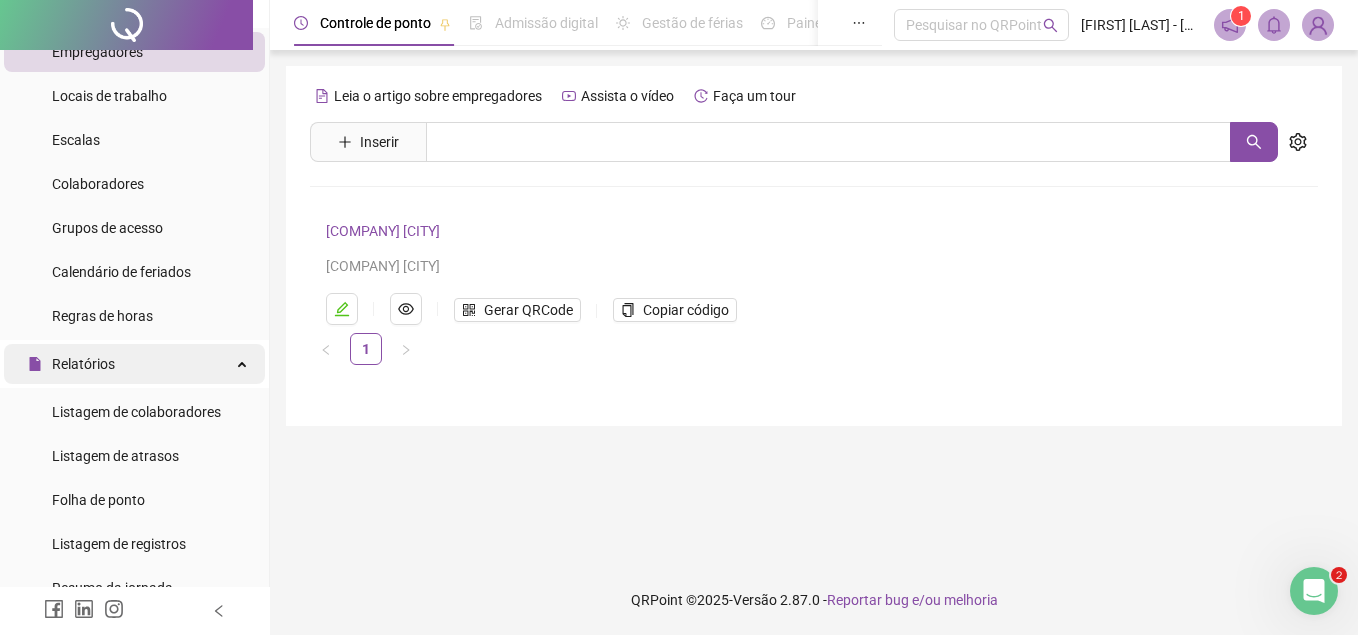 scroll, scrollTop: 342, scrollLeft: 0, axis: vertical 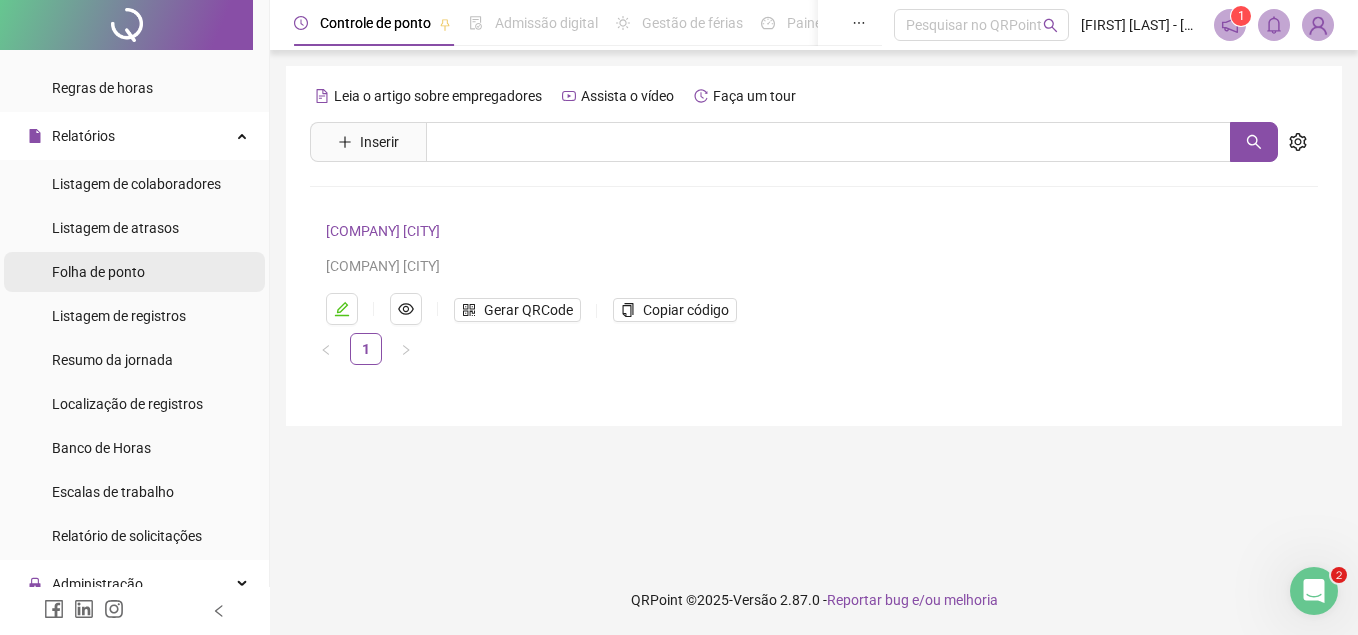 click on "Folha de ponto" at bounding box center (134, 272) 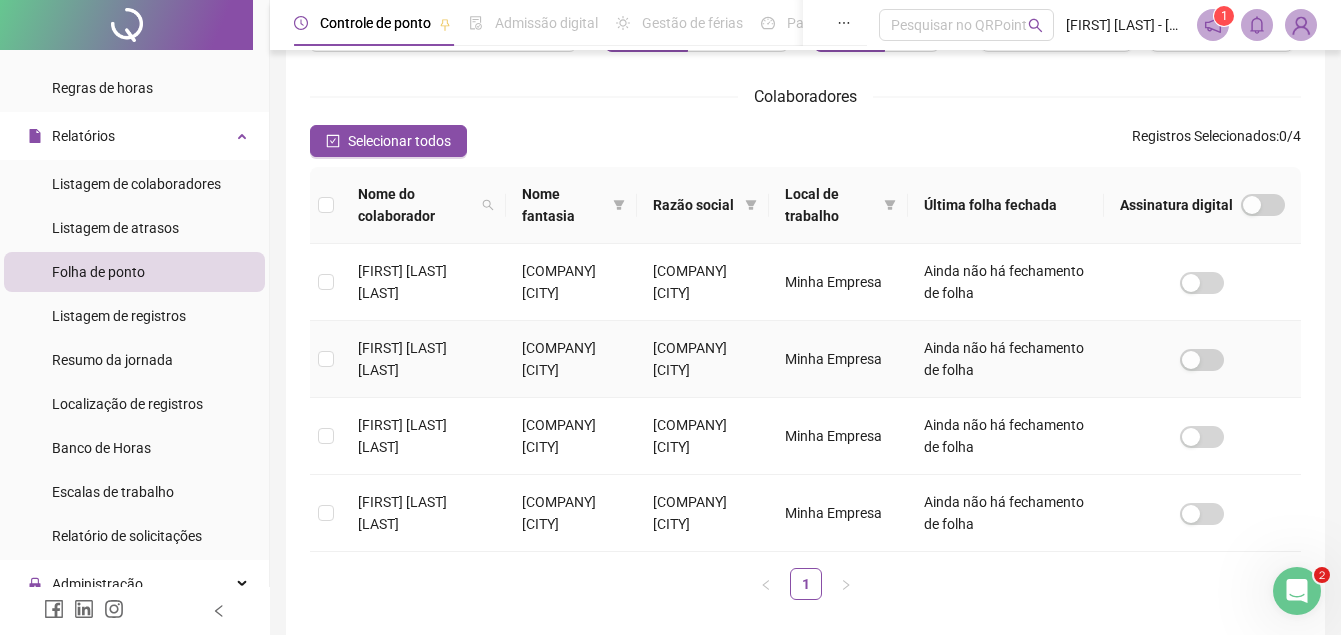 scroll, scrollTop: 306, scrollLeft: 0, axis: vertical 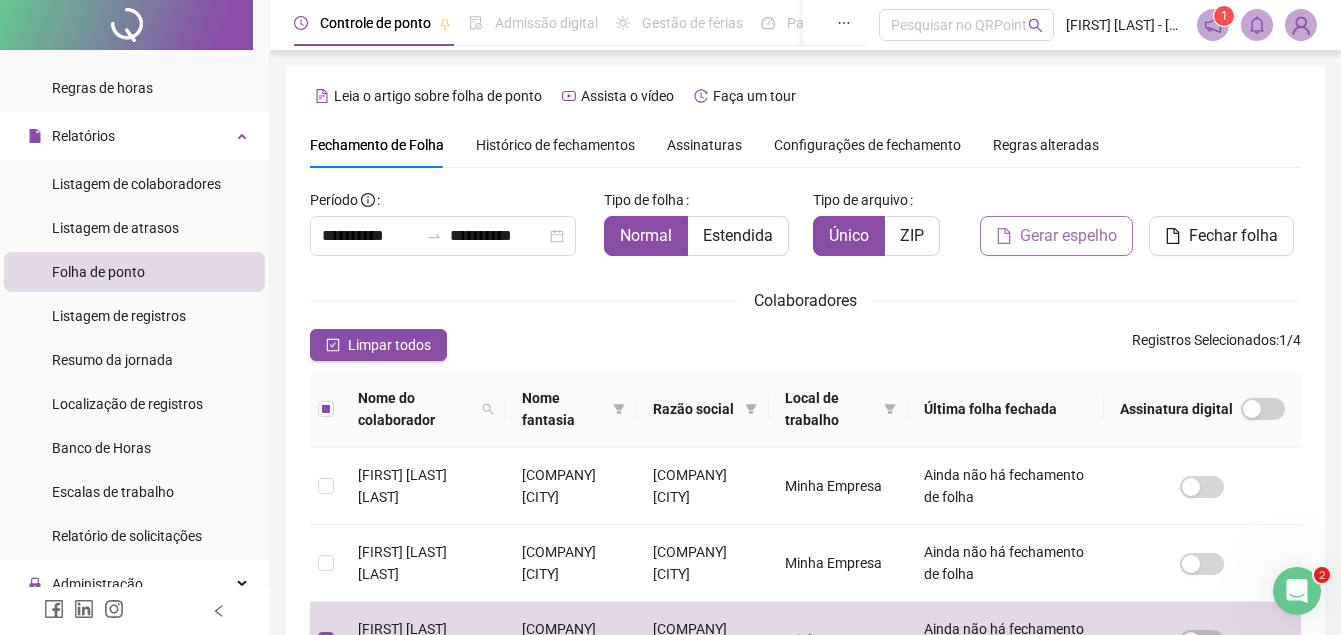 click on "Gerar espelho" at bounding box center [1068, 236] 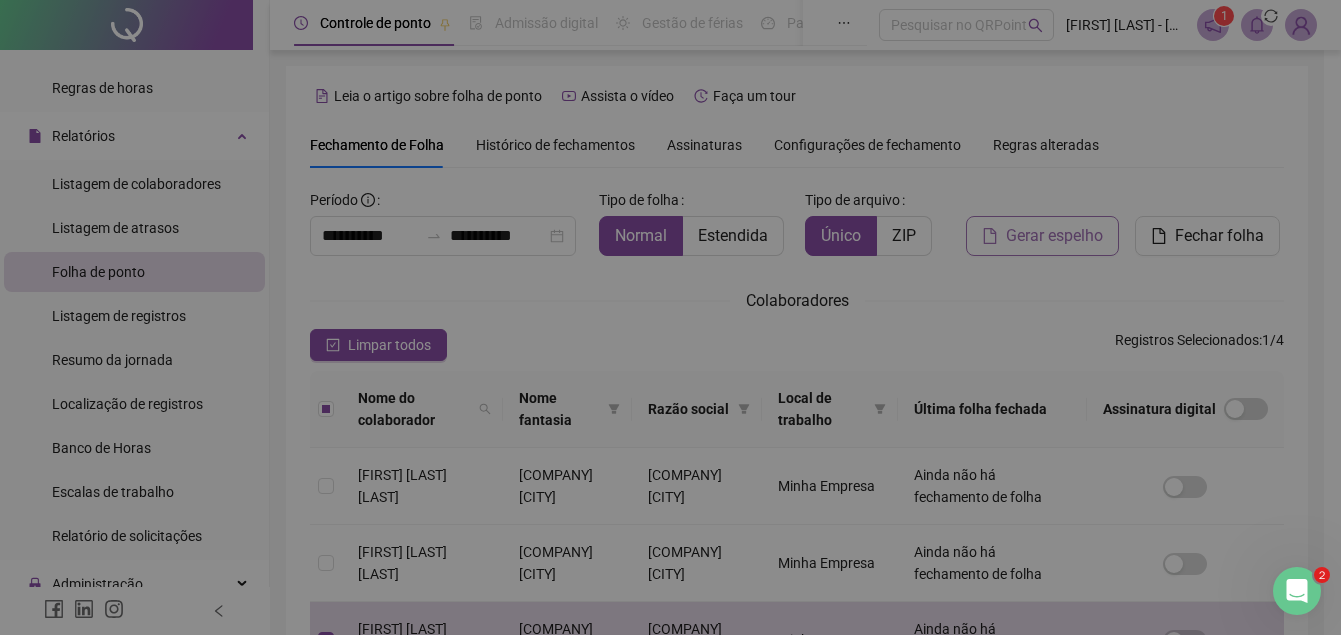 scroll, scrollTop: 92, scrollLeft: 0, axis: vertical 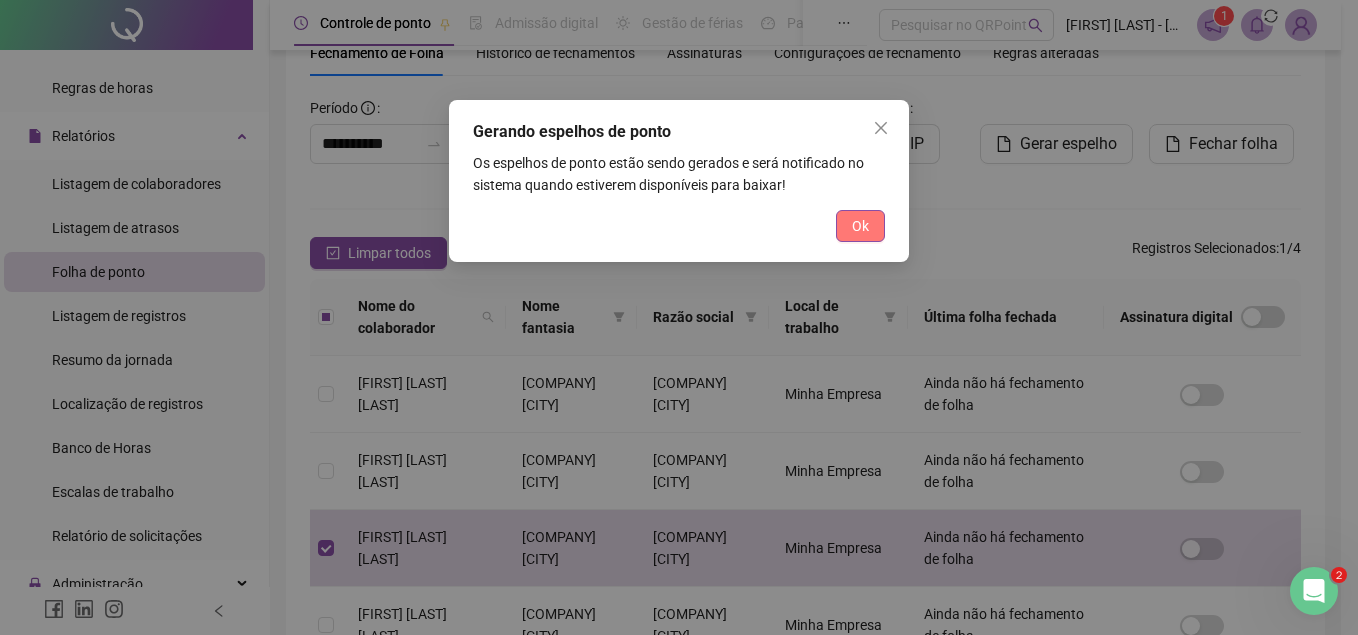 click on "Ok" at bounding box center (860, 226) 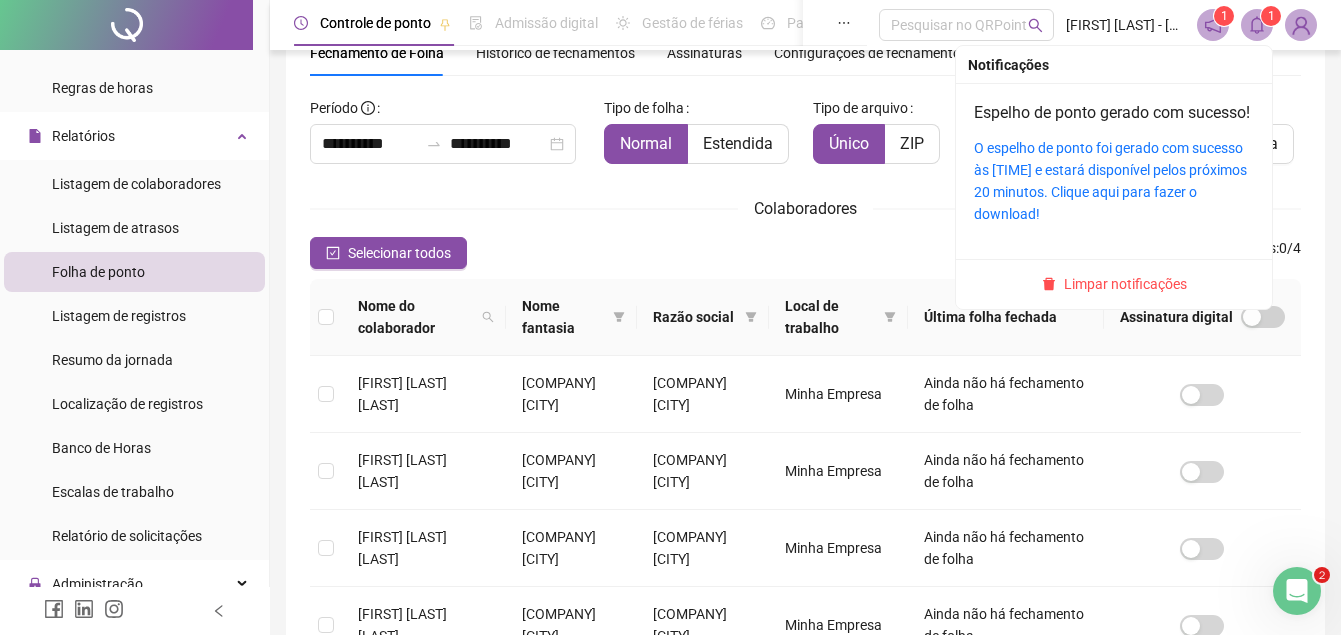 click 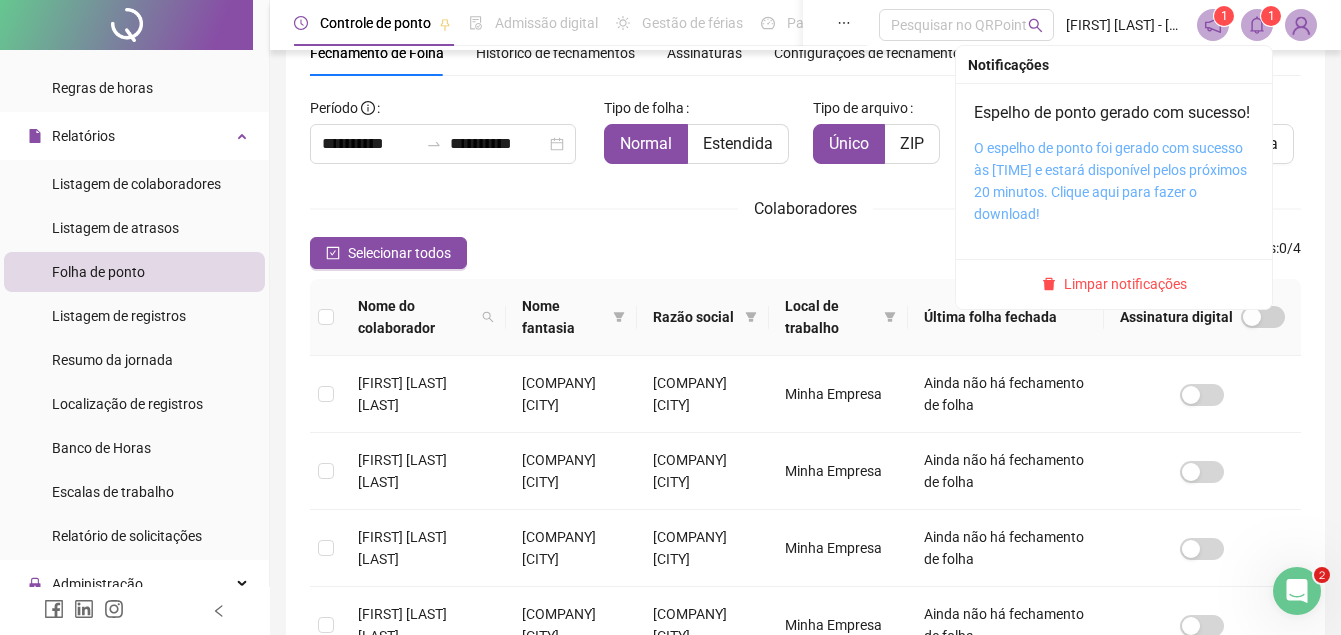 click on "O espelho de ponto foi gerado com sucesso às [TIME] e estará disponível pelos próximos 20 minutos. Clique aqui para fazer o download!" at bounding box center [1110, 181] 